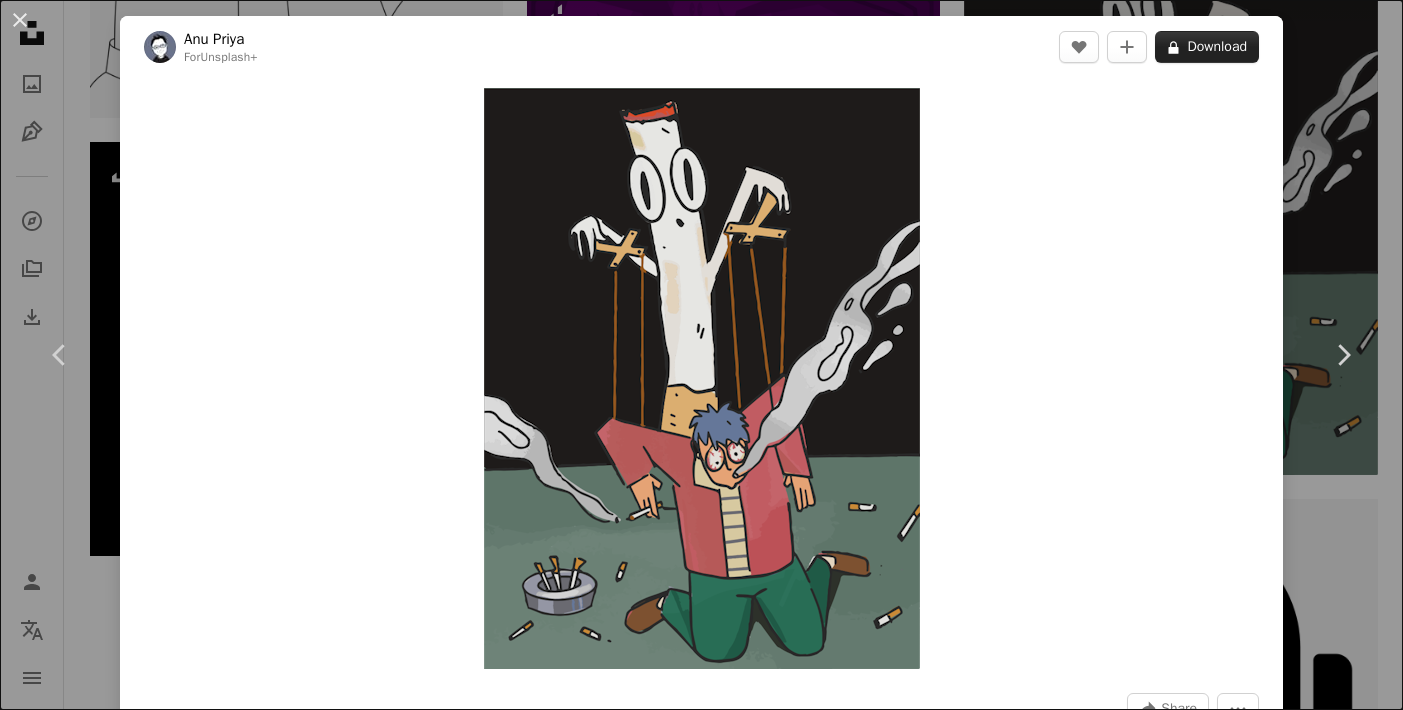 scroll, scrollTop: 2703, scrollLeft: 0, axis: vertical 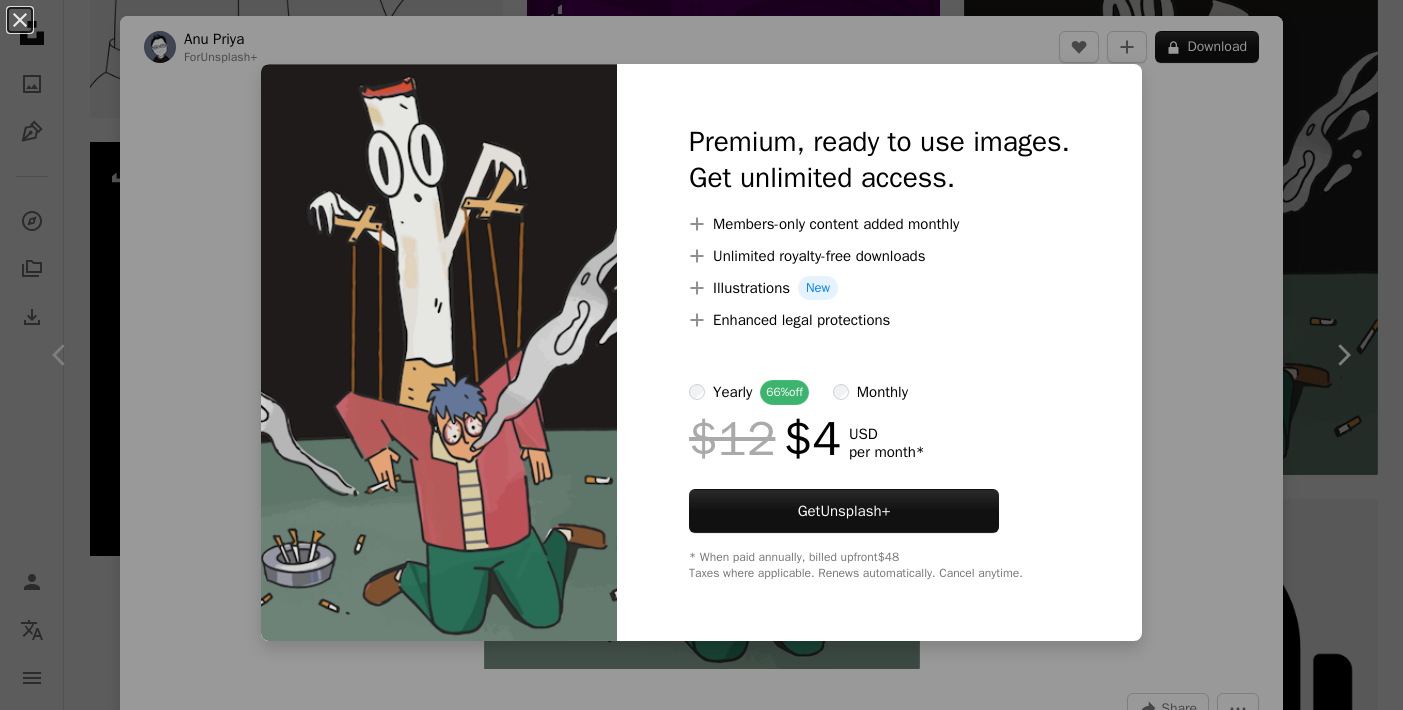 click on "An X shape Premium, ready to use images. Get unlimited access. A plus sign Members-only content added monthly A plus sign Unlimited royalty-free downloads A plus sign Illustrations  New A plus sign Enhanced legal protections yearly 66%  off monthly $12   $4 USD per month * Get  Unsplash+ * When paid annually, billed upfront  $48 Taxes where applicable. Renews automatically. Cancel anytime." at bounding box center (701, 355) 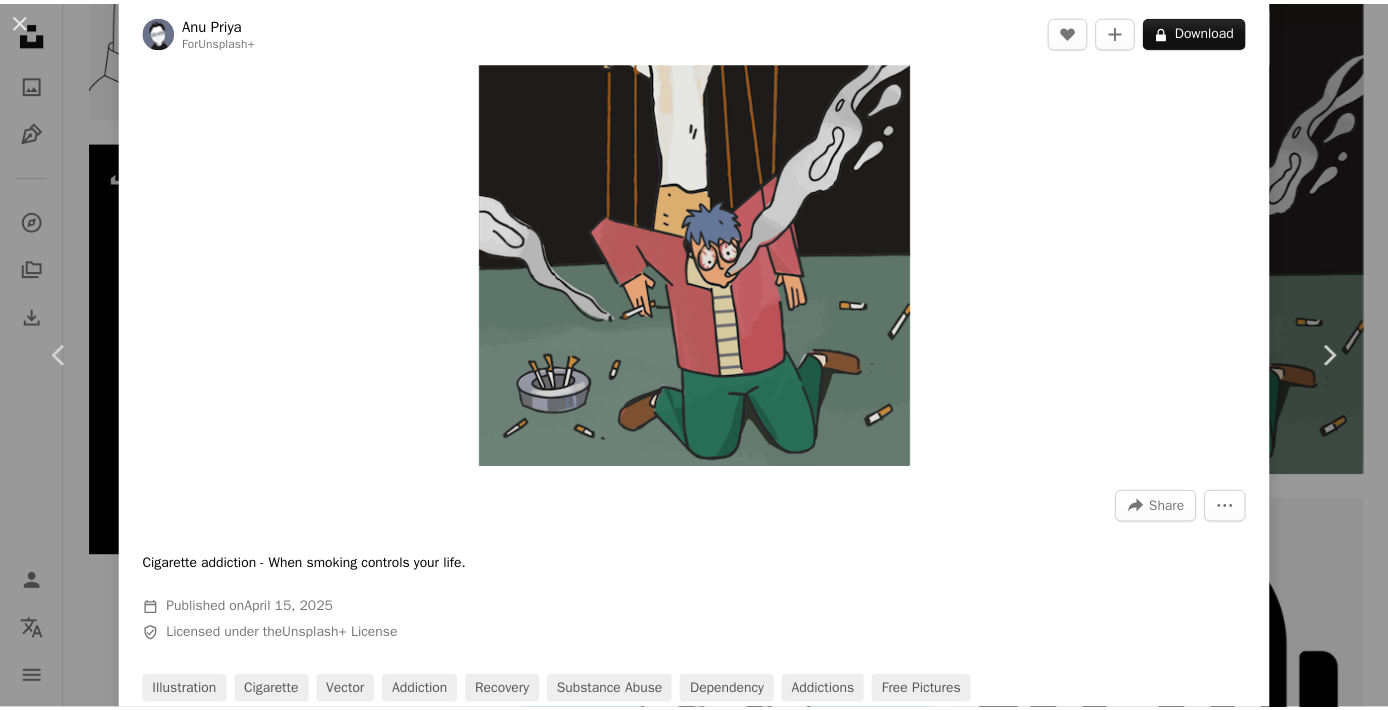 scroll, scrollTop: 12, scrollLeft: 0, axis: vertical 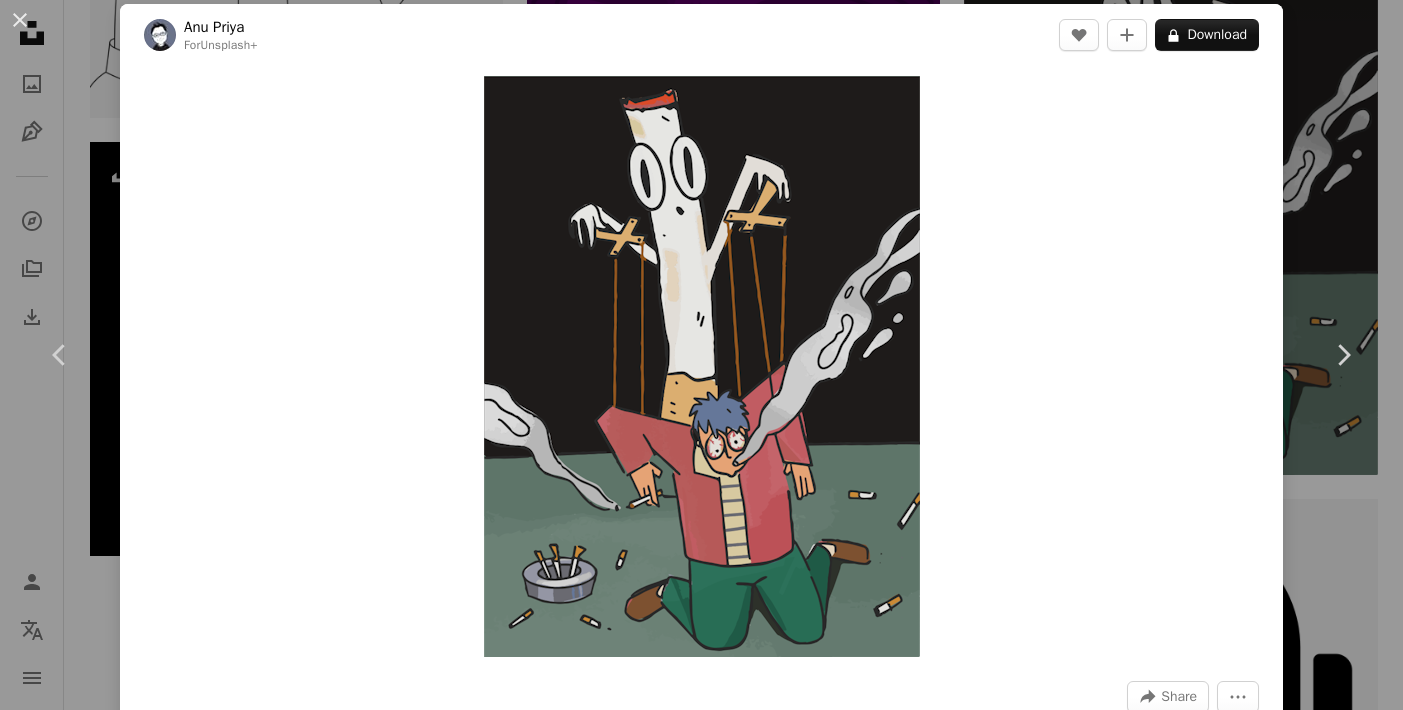 click on "An X shape Chevron left Chevron right Anu Priya For Unsplash+ A heart A plus sign A lock Download Zoom in A forward-right arrow Share More Actions Cigarette addiction - When smoking controls your life. Calendar outlined Published on April 15, 2025 Safety Licensed under the Unsplash+ License illustration cigarette vector addiction recovery substance abuse dependency addictions Free pictures From this series Plus sign for Unsplash+ Related images Plus sign for Unsplash+ A heart A plus sign Rezza Alam For Unsplash+ A lock Download Plus sign for Unsplash+ A heart A plus sign Getillustrations For Unsplash+ A lock Download Plus sign for Unsplash+ A heart A plus sign Ian Mikraz For Unsplash+ A lock Download Plus sign for Unsplash+ A heart A plus sign Getillustrations For Unsplash+ A lock Download Plus sign for Unsplash+ A heart A plus sign Mohammad Bazar For Unsplash+ A lock Download Plus sign for Unsplash+ A heart A plus sign Kyunghee Yim For Unsplash+ A lock Download Plus sign for Unsplash+ A heart For" at bounding box center [701, 355] 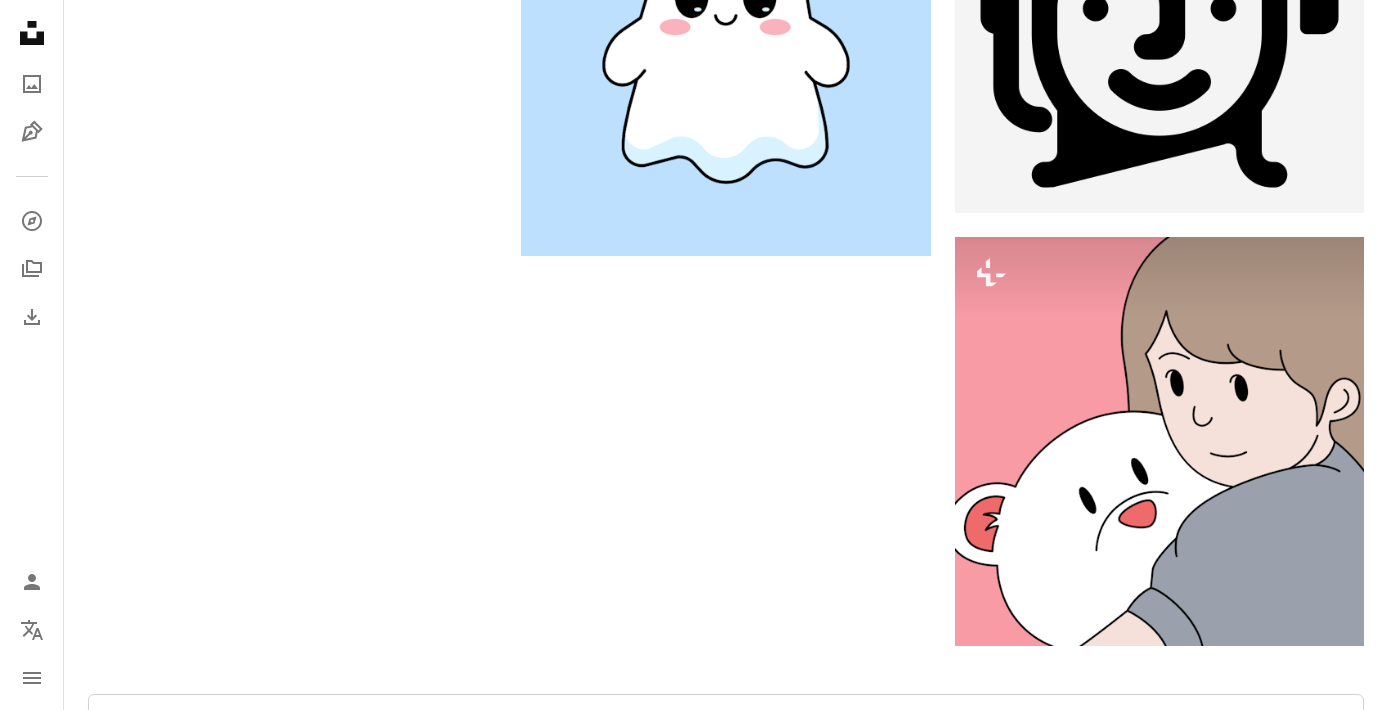 scroll, scrollTop: 3565, scrollLeft: 0, axis: vertical 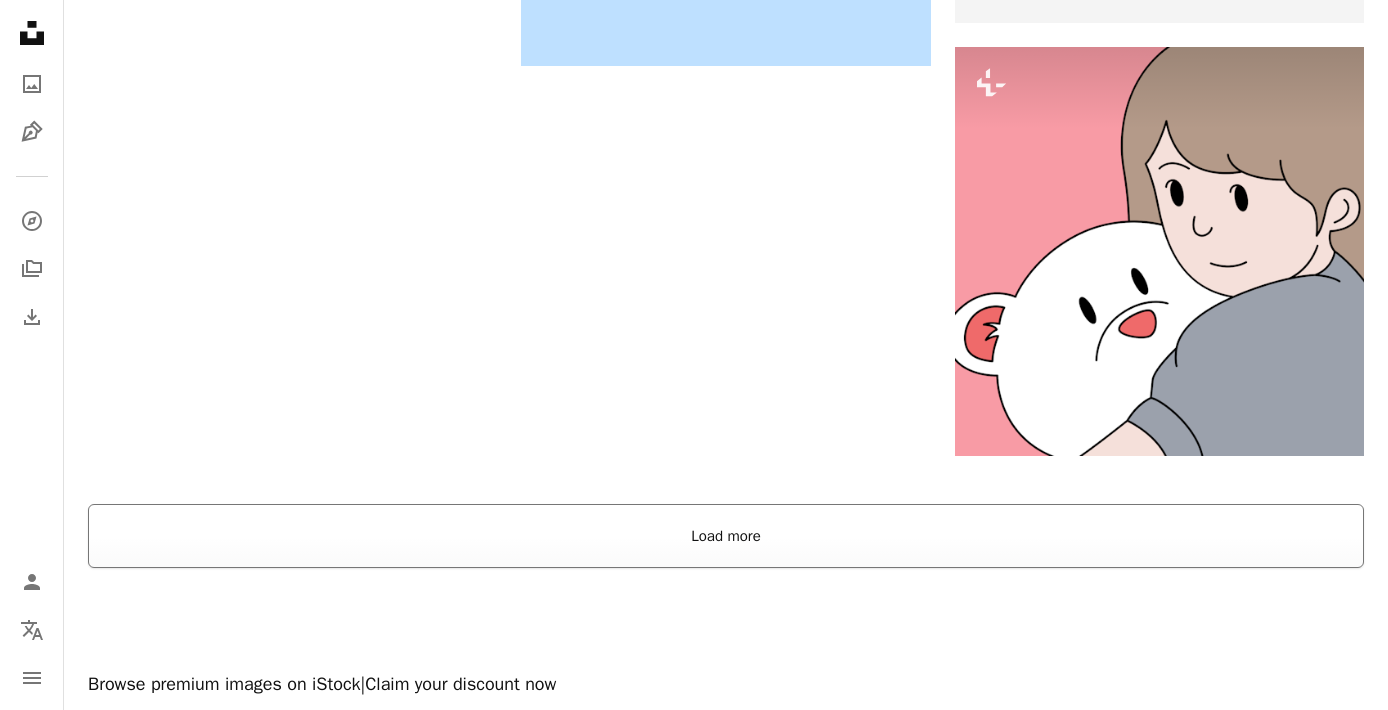 click on "Load more" at bounding box center [726, 536] 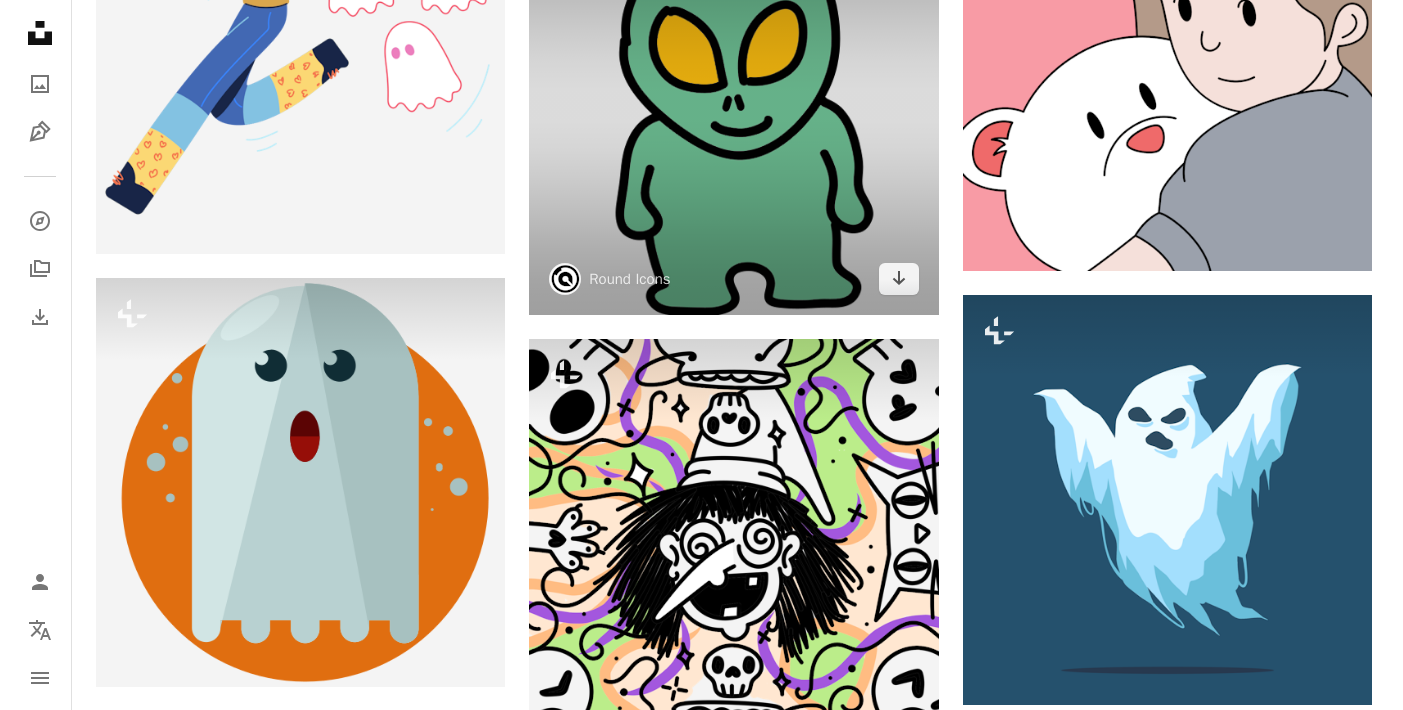 scroll, scrollTop: 3881, scrollLeft: 0, axis: vertical 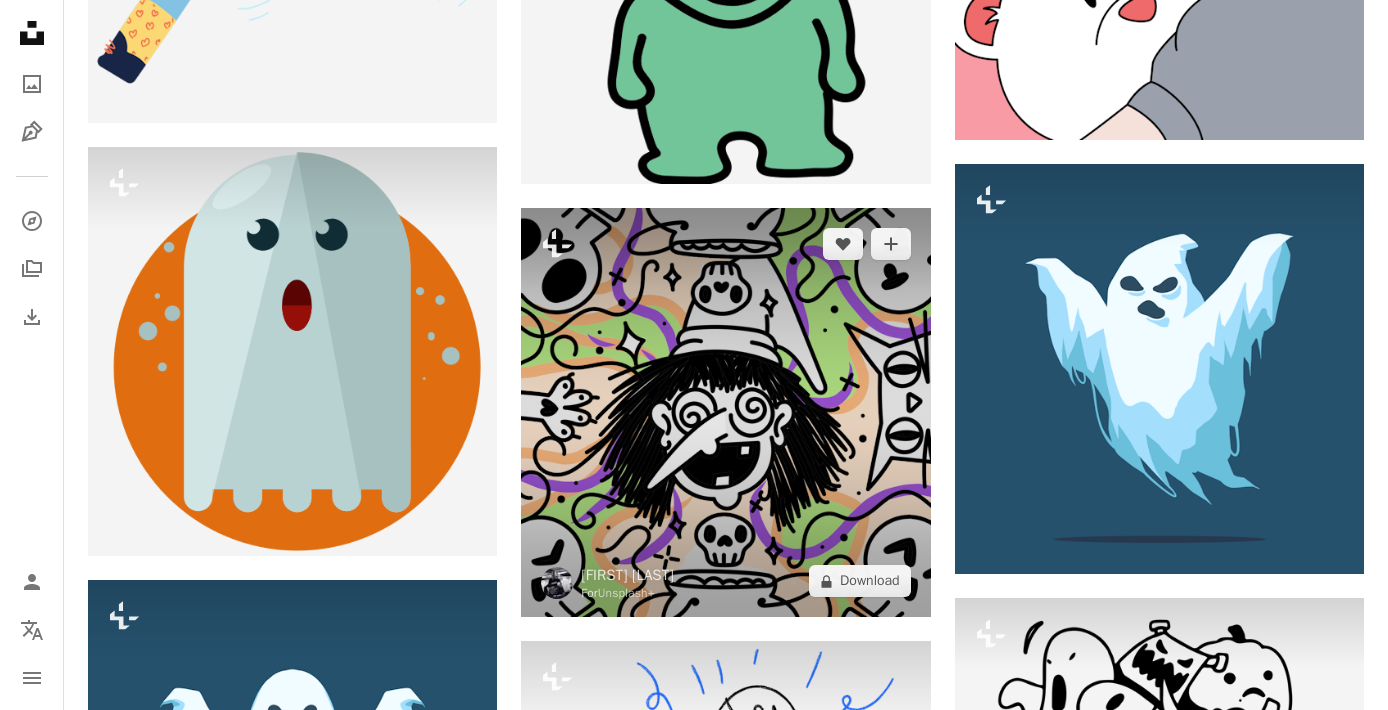 click at bounding box center [725, 412] 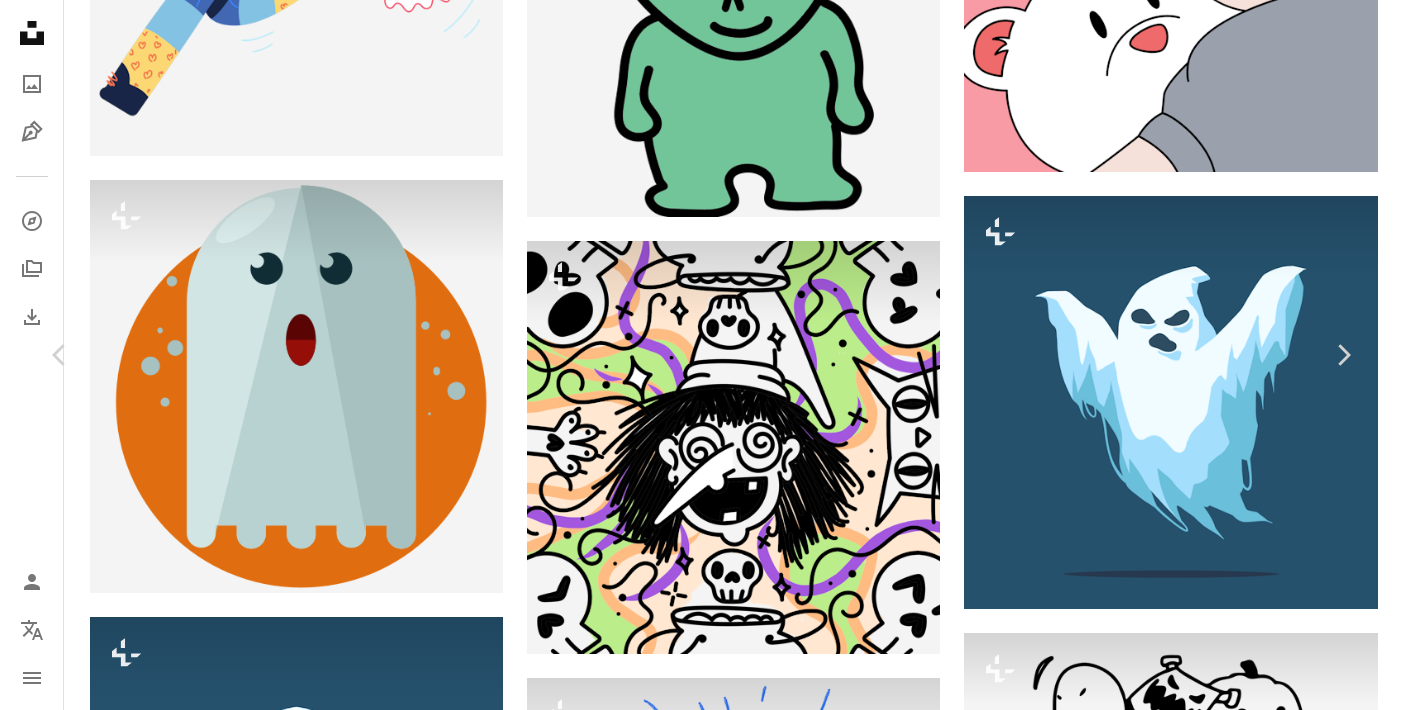 scroll, scrollTop: 8134, scrollLeft: 0, axis: vertical 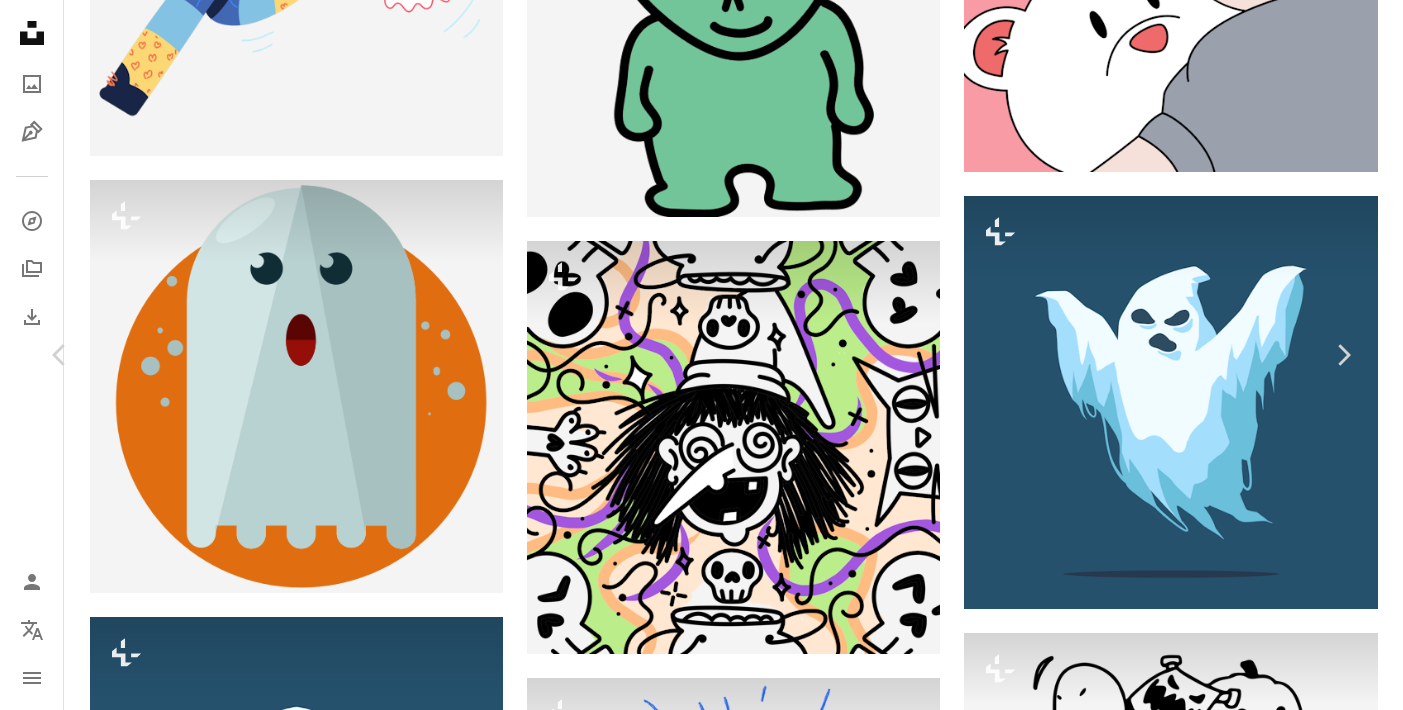 click at bounding box center [322, 3569] 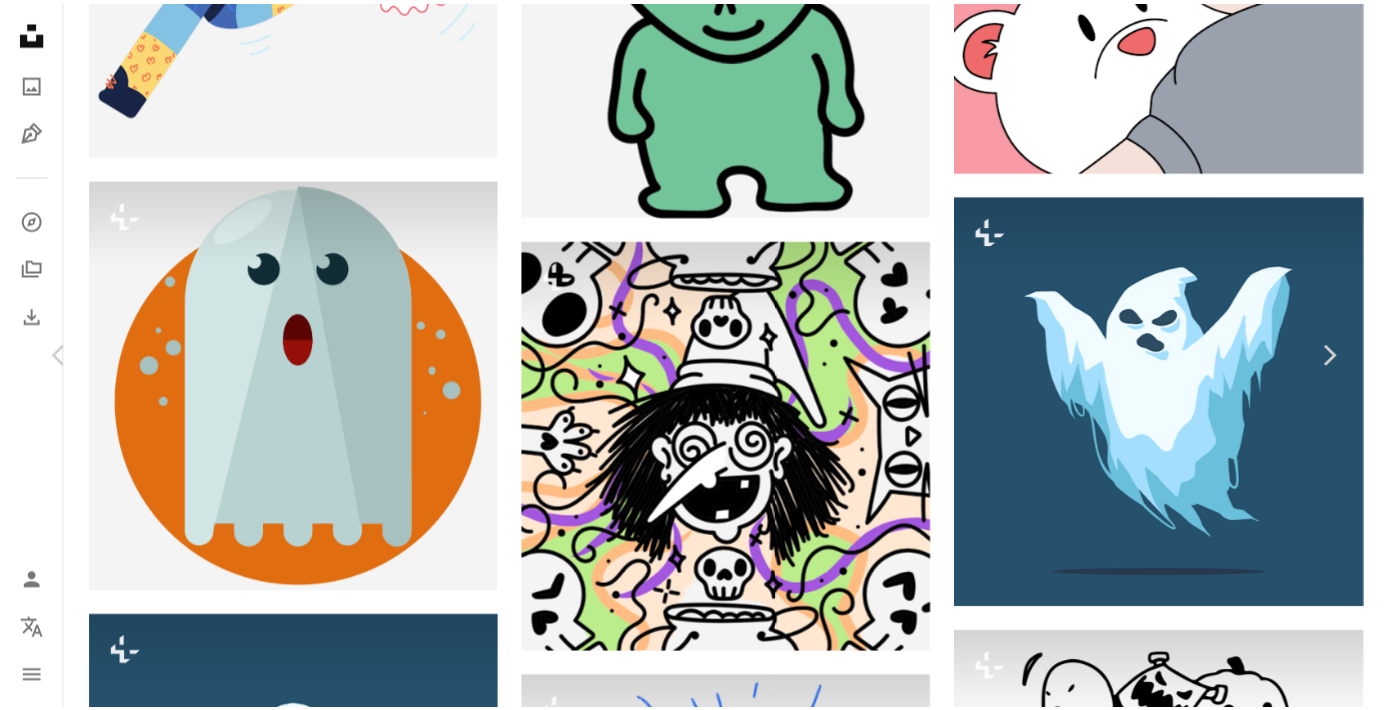 scroll, scrollTop: 176, scrollLeft: 0, axis: vertical 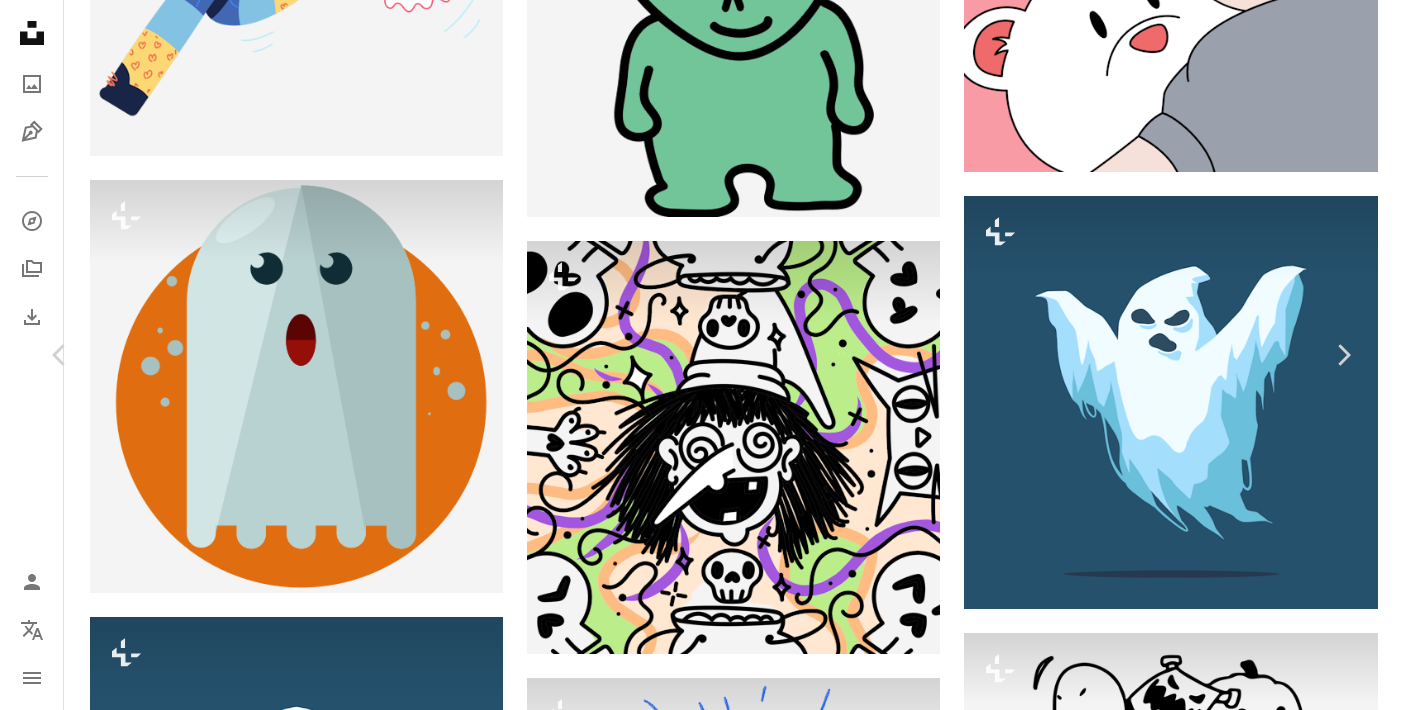 click on "An X shape Chevron left Chevron right Getty Images For Unsplash+ A heart A plus sign A lock Download Zoom in A forward-right arrow Share More Actions Calendar outlined Published on April 2, 2024 Safety Licensed under the Unsplash+ License art design halloween illustration death vector symbol sketch head illustrations clip art simplicity human skull human body part retro style hand drawn human head single object cut out woodcut Free stock photos From this series Plus sign for Unsplash+ Related images Plus sign for Unsplash+ A heart A plus sign Getty Images For Unsplash+ A lock Download Plus sign for Unsplash+ A heart A plus sign summertime flag For Unsplash+ A lock Download Plus sign for Unsplash+ A heart A plus sign Getty Images For Unsplash+ A lock Download Plus sign for Unsplash+ A heart A plus sign Amanda Sala For Unsplash+ A lock Download Plus sign for Unsplash+ A heart A plus sign Mohammad Bazar For Unsplash+ A lock Download Plus sign for Unsplash+ A heart A plus sign Dani Rota For" at bounding box center [701, 7349] 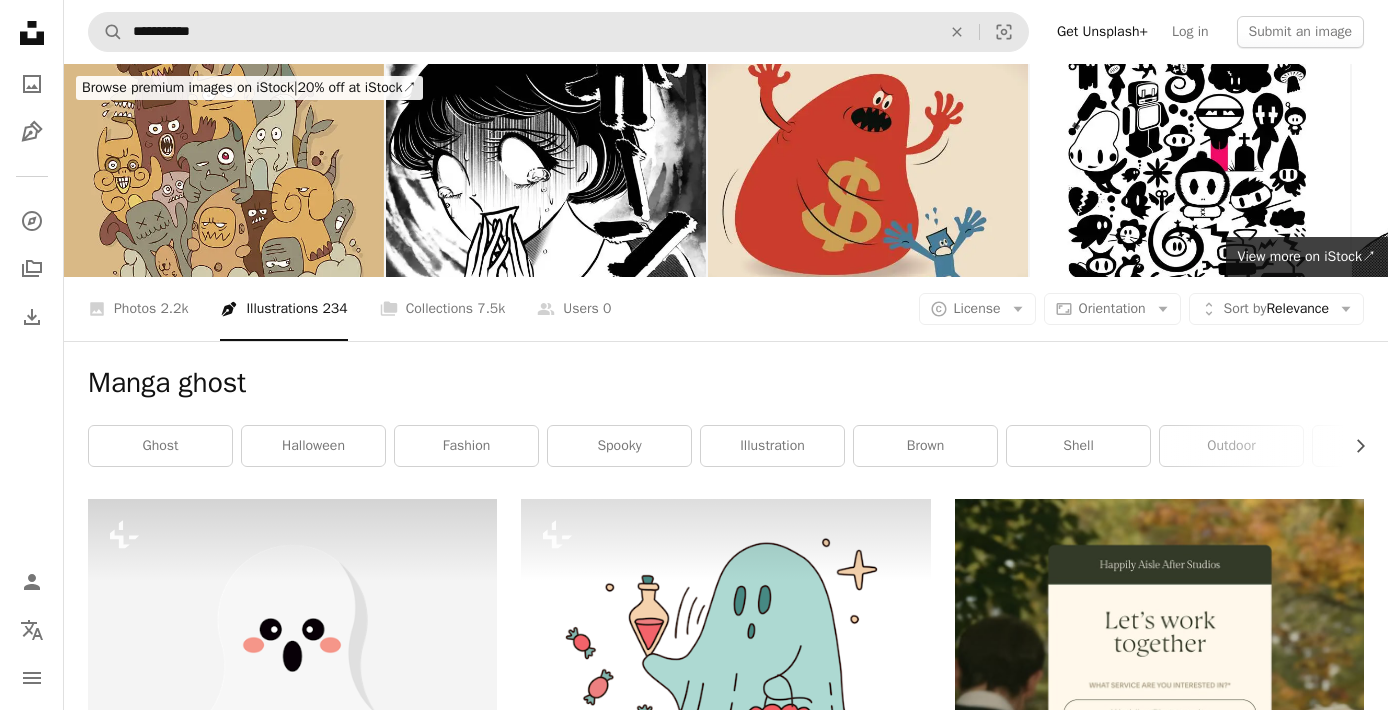 scroll, scrollTop: 0, scrollLeft: 0, axis: both 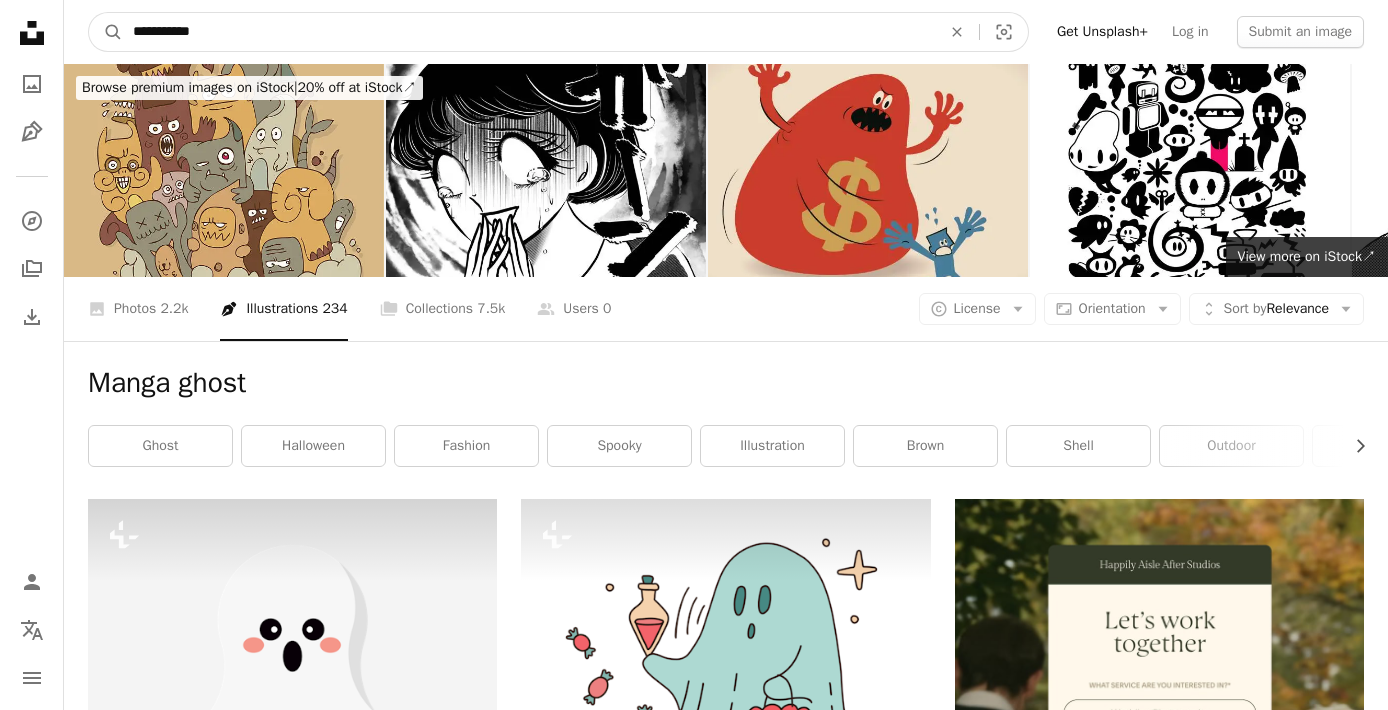 click on "**********" at bounding box center (529, 32) 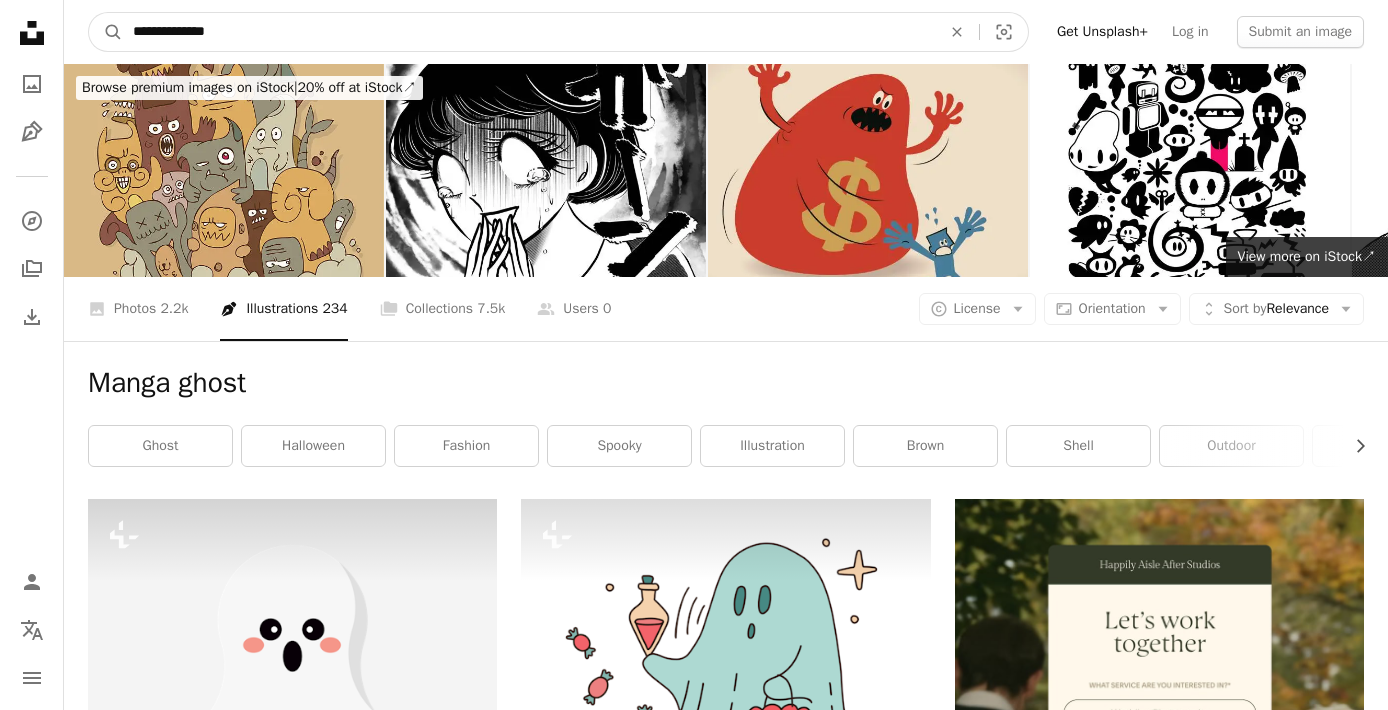 type on "**********" 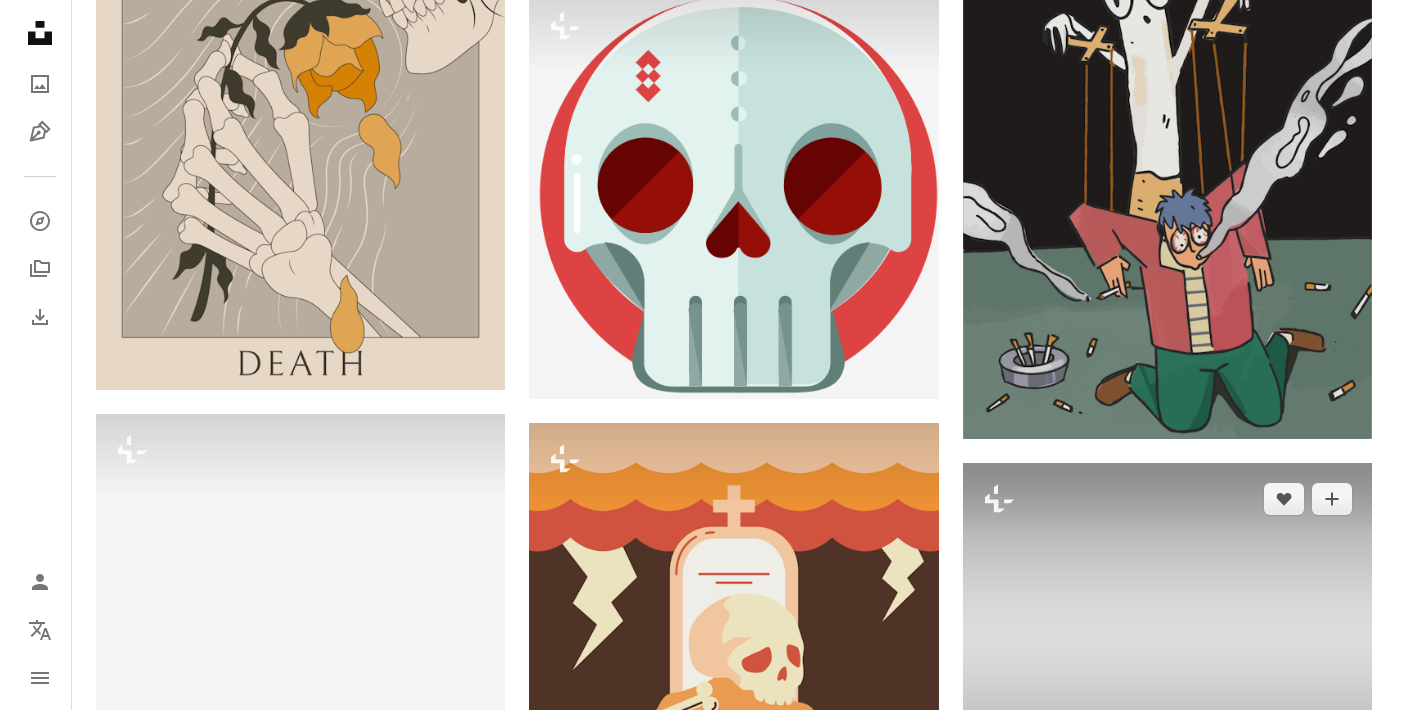 scroll, scrollTop: 2242, scrollLeft: 0, axis: vertical 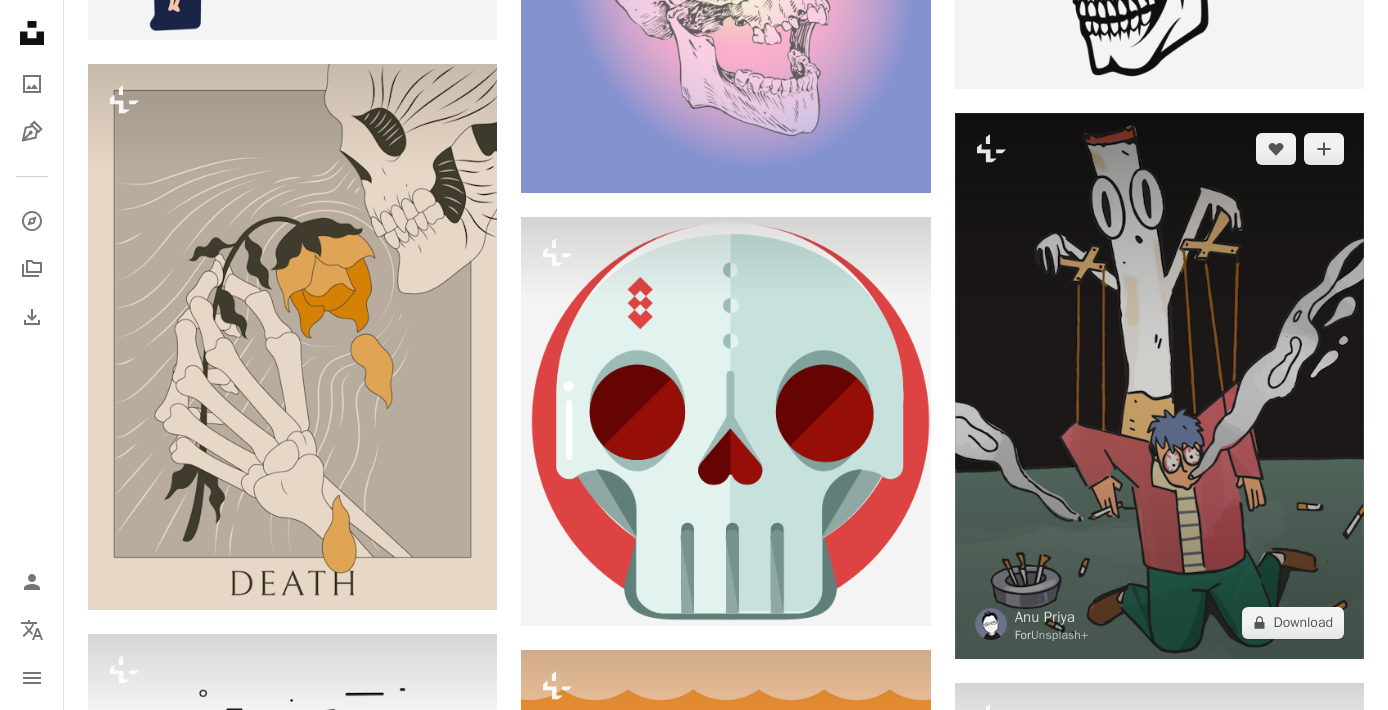 click at bounding box center (1159, 385) 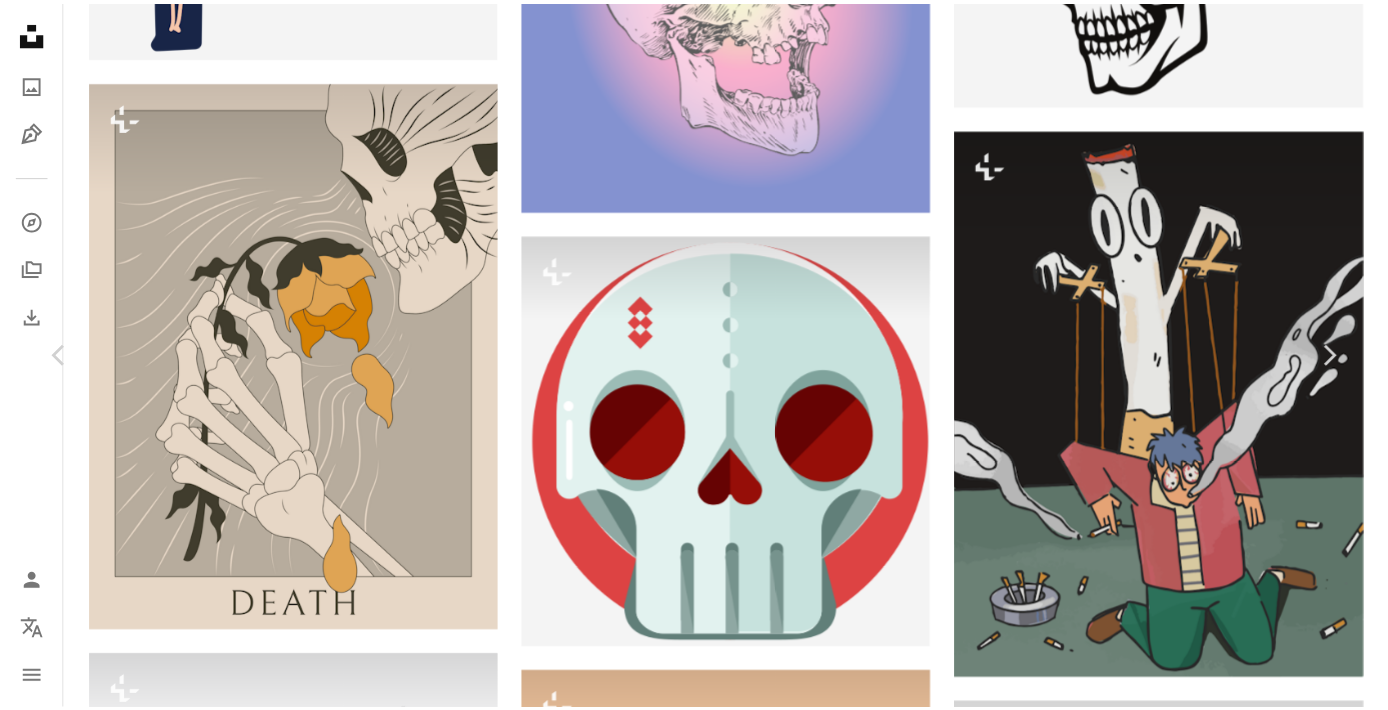 scroll, scrollTop: 2345, scrollLeft: 0, axis: vertical 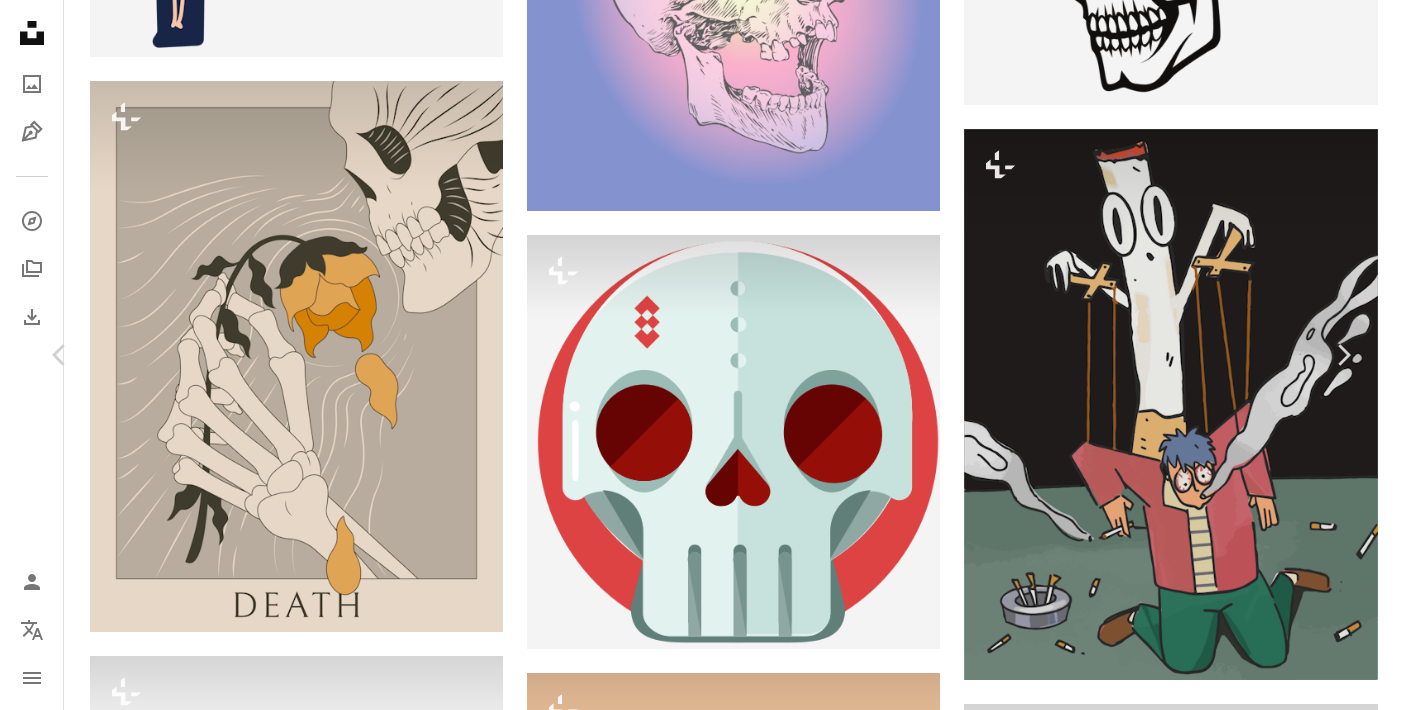 click on "An X shape Chevron left Chevron right Anu Priya For Unsplash+ A heart A plus sign A lock Download Zoom in A forward-right arrow Share More Actions Cigarette addiction - When smoking controls your life. Calendar outlined Published on April 15, 2025 Safety Licensed under the Unsplash+ License illustration cigarette vector addiction recovery substance abuse dependency addictions Free pictures From this series Plus sign for Unsplash+ Related images Plus sign for Unsplash+ A heart A plus sign Rezza Alam For Unsplash+ A lock Download Plus sign for Unsplash+ A heart A plus sign Getillustrations For Unsplash+ A lock Download Plus sign for Unsplash+ A heart A plus sign Ian Mikraz For Unsplash+ A lock Download Plus sign for Unsplash+ A heart A plus sign Getillustrations For Unsplash+ A lock Download Plus sign for Unsplash+ A heart A plus sign Mohammad Bazar For Unsplash+ A lock Download Plus sign for Unsplash+ A heart A plus sign Kyunghee Yim For Unsplash+ A lock Download Plus sign for Unsplash+ A heart For" at bounding box center (701, 5507) 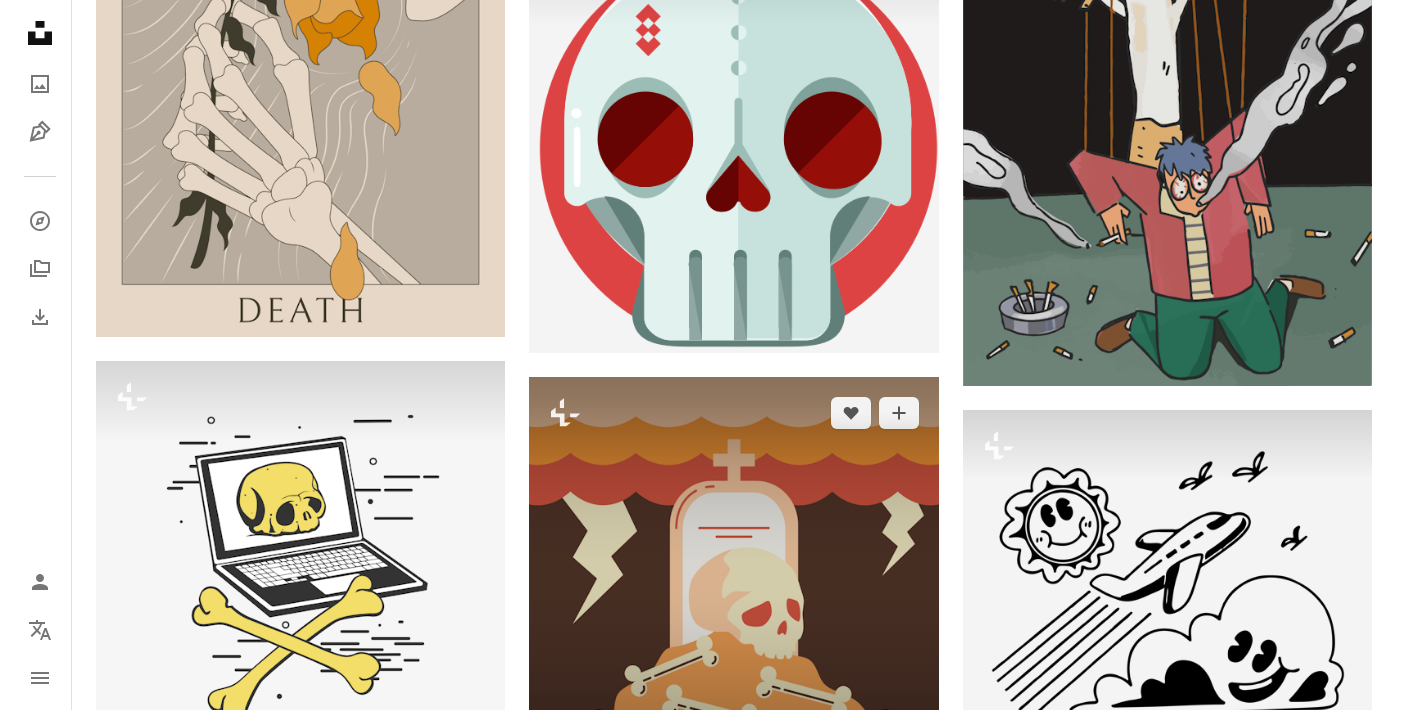 scroll, scrollTop: 2931, scrollLeft: 0, axis: vertical 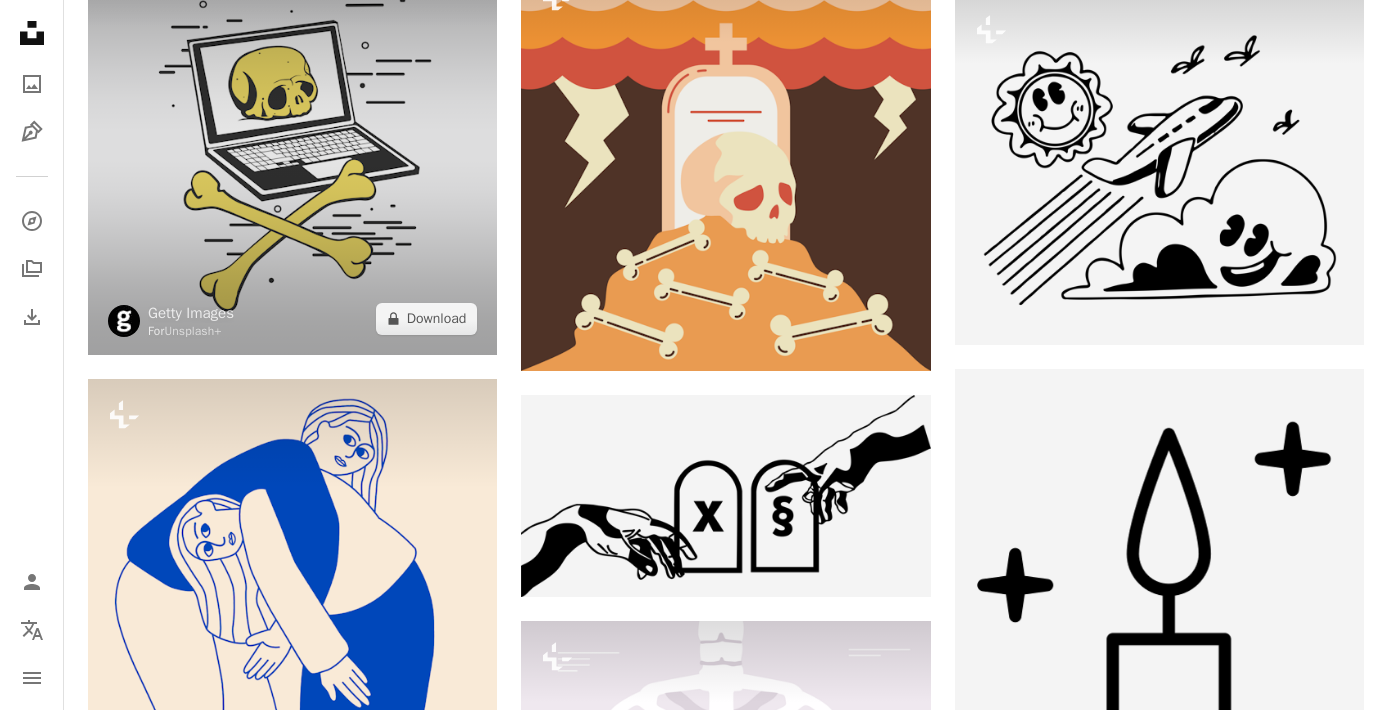 click at bounding box center [292, 149] 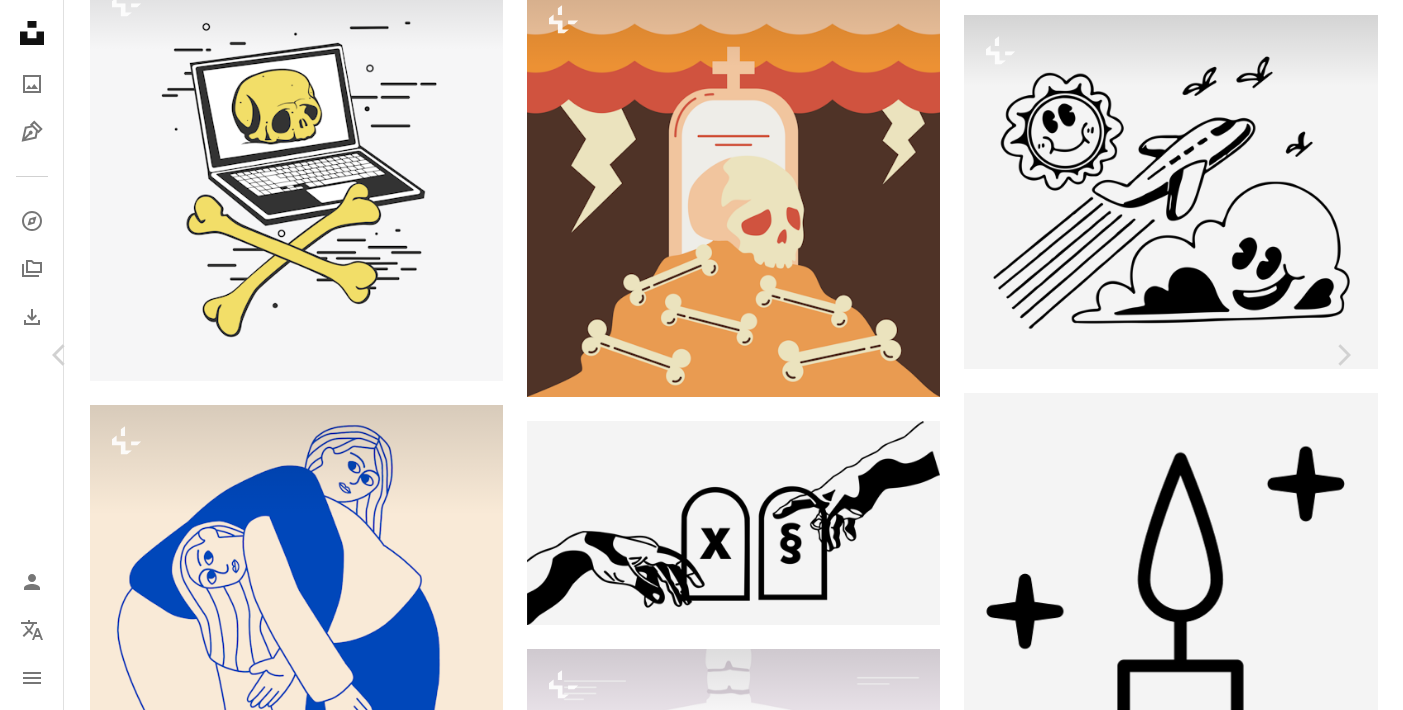 scroll, scrollTop: 4202, scrollLeft: 0, axis: vertical 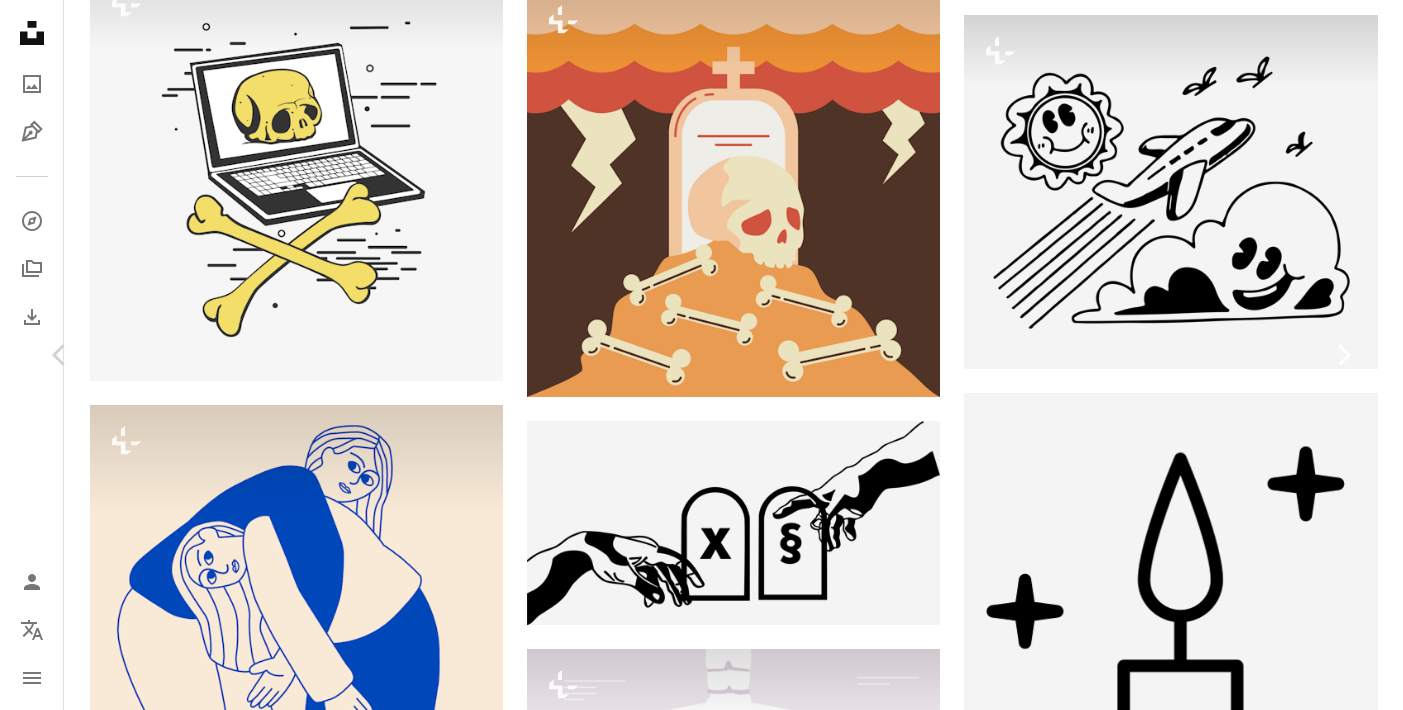 click on "Chevron right" at bounding box center (1343, 355) 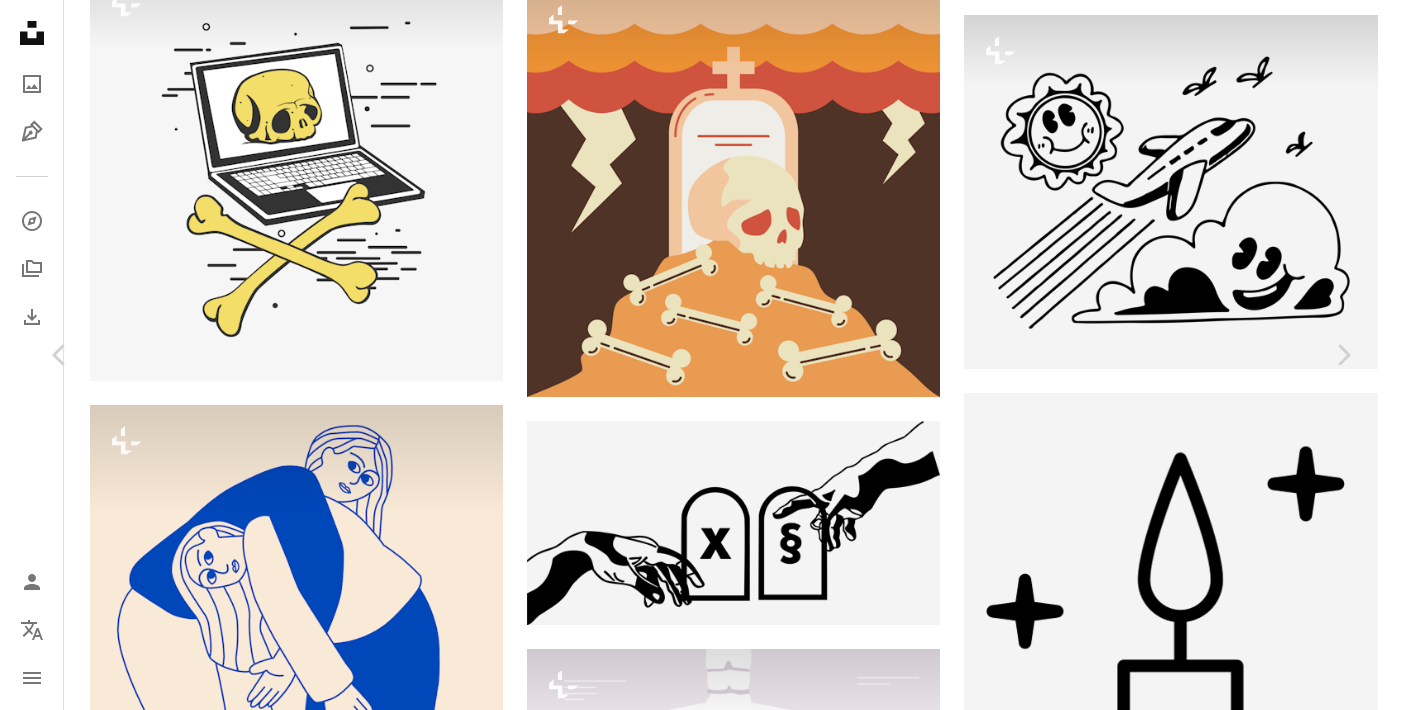 scroll, scrollTop: 656, scrollLeft: 0, axis: vertical 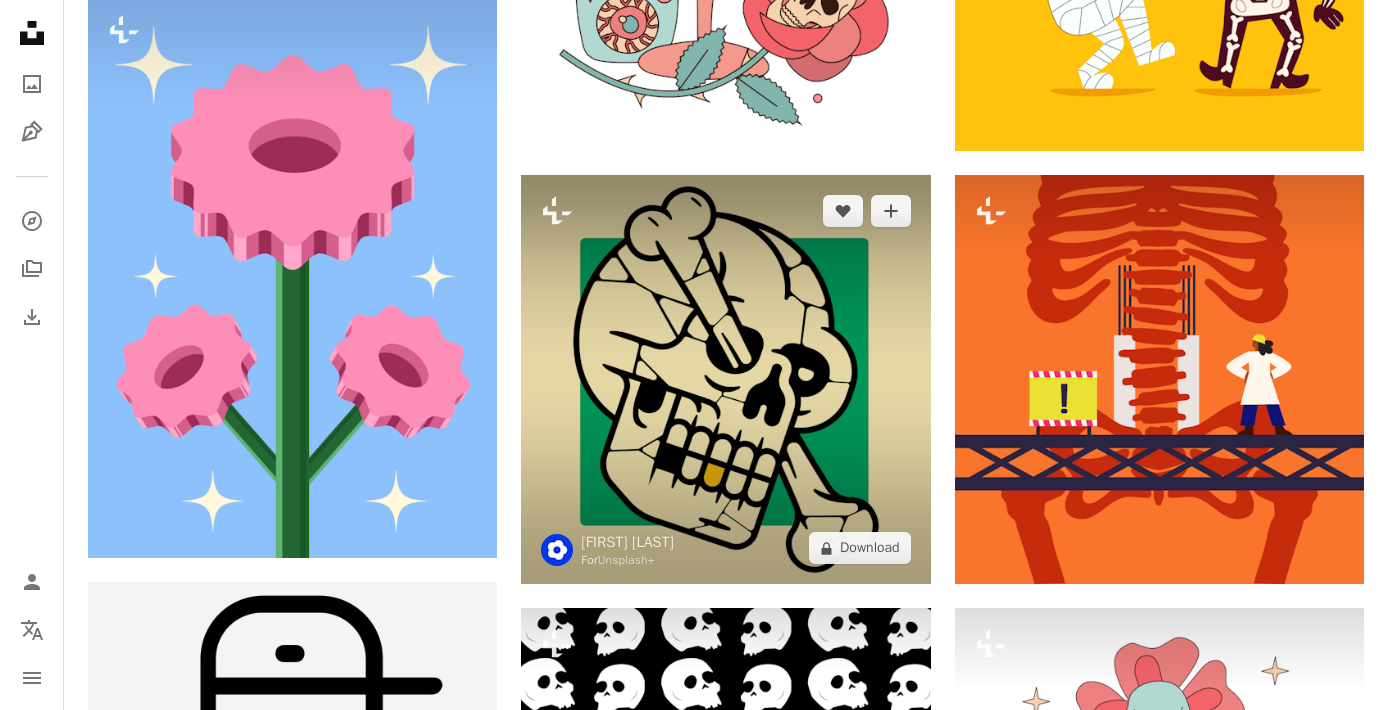 click at bounding box center (725, 379) 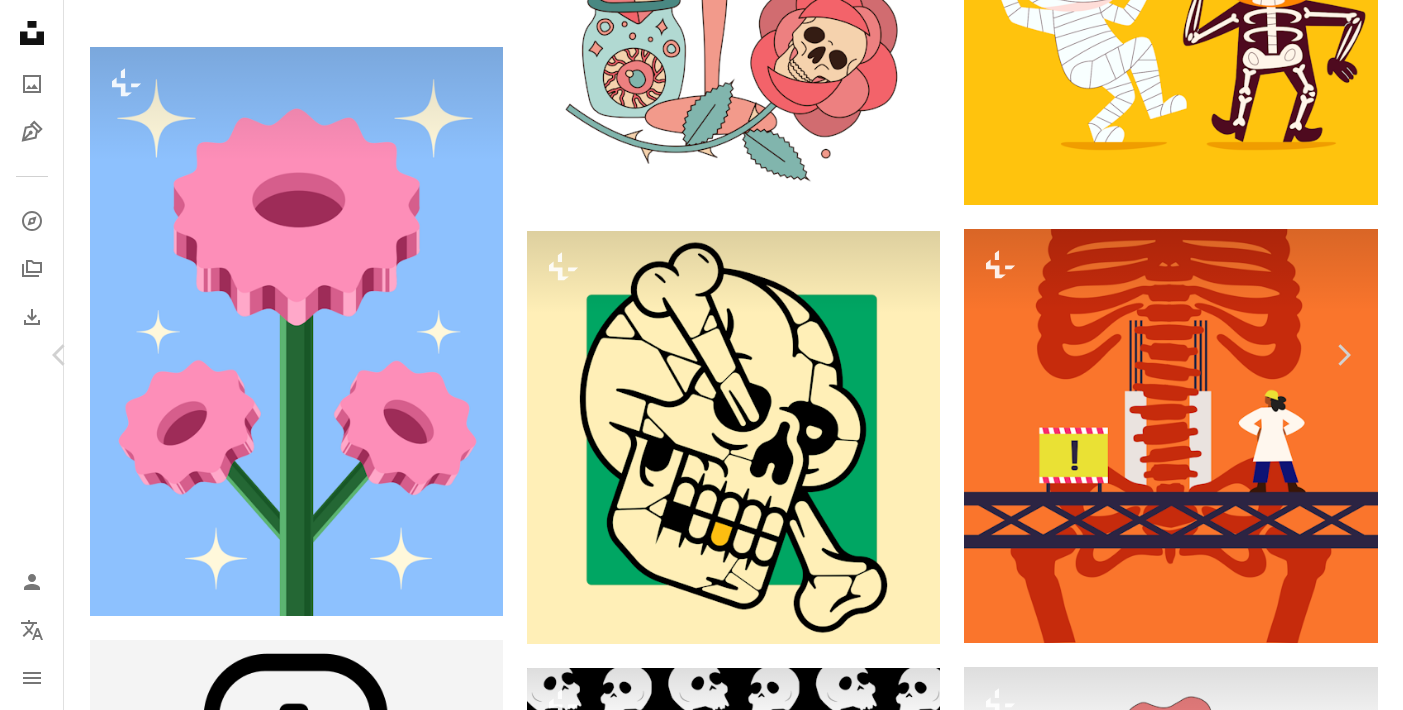 click on "An X shape Chevron left Chevron right Chris Costa For Unsplash+ A heart A plus sign A lock Download Zoom in A forward-right arrow Share More Actions Headache Calendar outlined Published on May 29, 2024 Safety Licensed under the Unsplash+ License wallpaper background skull vector tattoo tattoos illustrations bones flat design skull and crossbones traditional tattoo tattoo flash Free stock photos From this series Chevron right Plus sign for Unsplash+ Plus sign for Unsplash+ Plus sign for Unsplash+ Plus sign for Unsplash+ Plus sign for Unsplash+ Plus sign for Unsplash+ Plus sign for Unsplash+ Plus sign for Unsplash+ Plus sign for Unsplash+ Related images Plus sign for Unsplash+ A heart A plus sign Getty Images For Unsplash+ A lock Download Plus sign for Unsplash+ A heart A plus sign Side Project For Unsplash+ A lock Download Plus sign for Unsplash+ A heart A plus sign Chris Costa For Unsplash+ A lock Download Plus sign for Unsplash+ A heart A plus sign Round Icons For" at bounding box center [701, 5414] 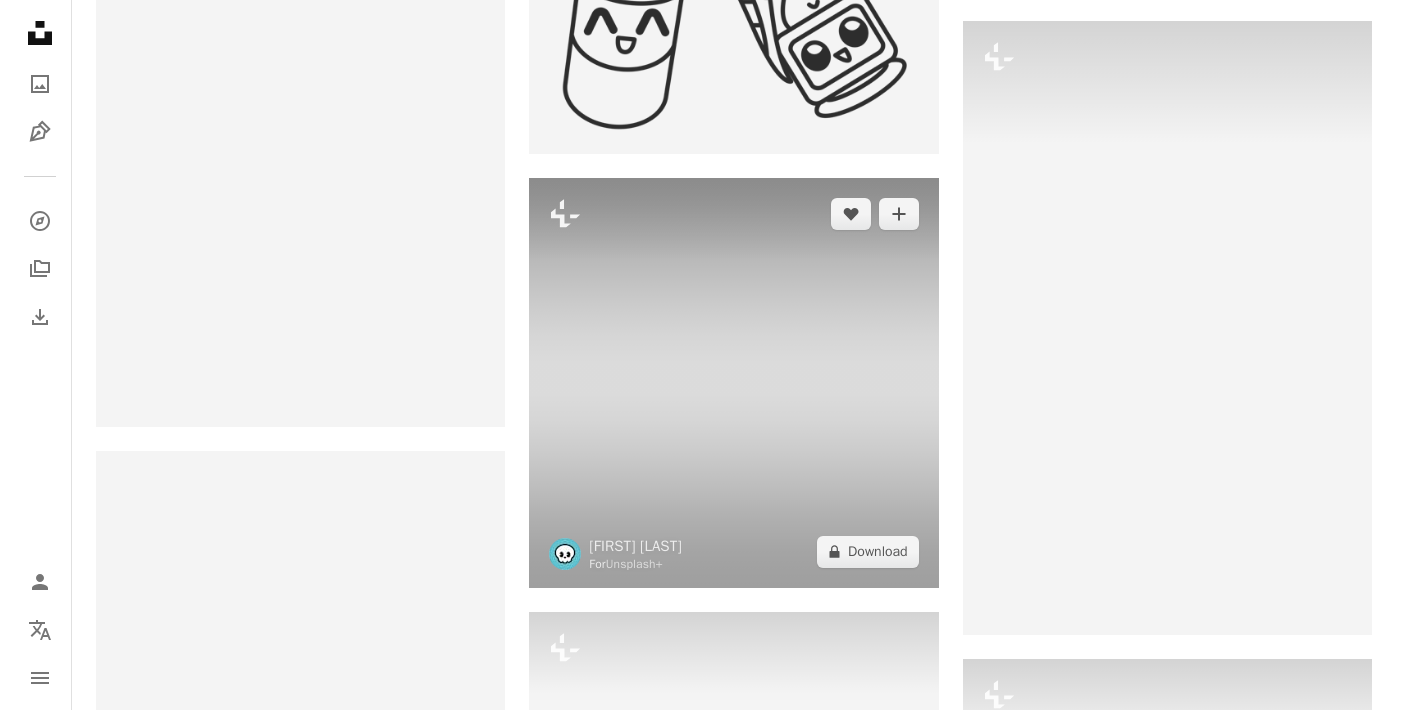 scroll, scrollTop: 8072, scrollLeft: 0, axis: vertical 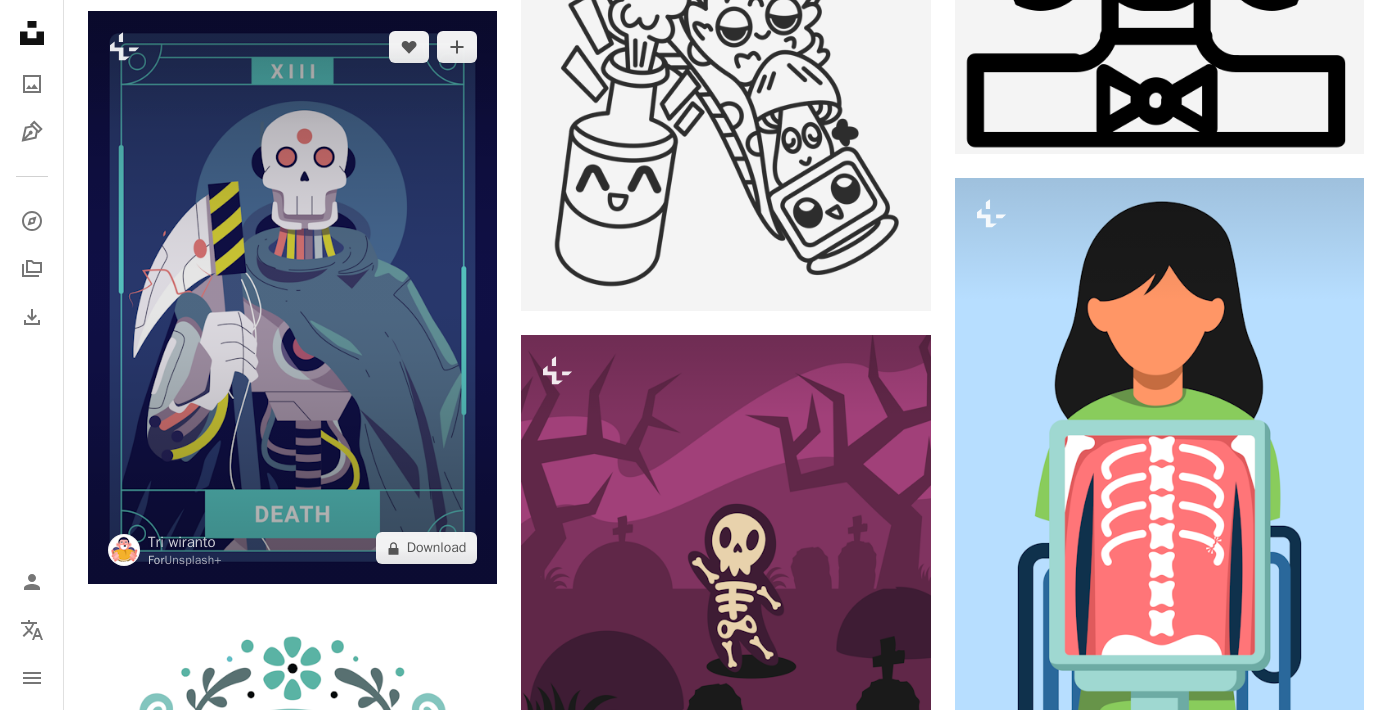 click at bounding box center [292, 297] 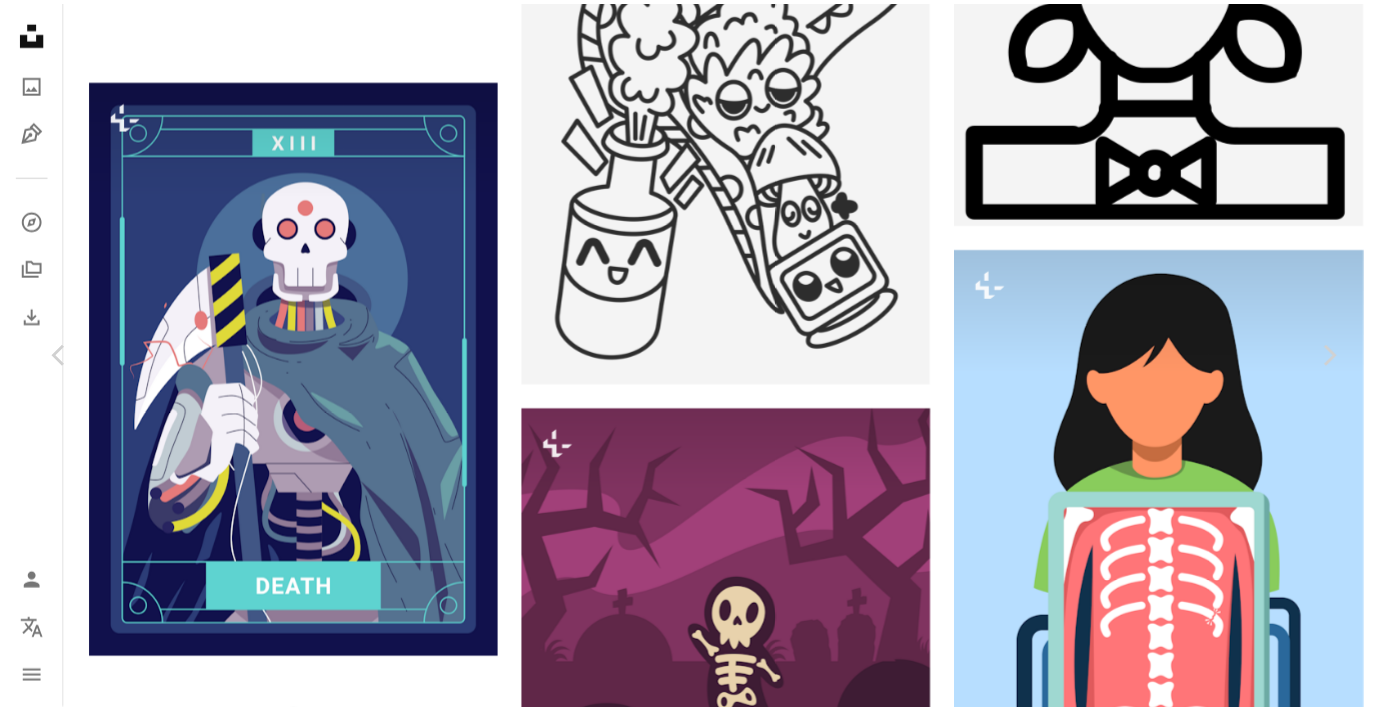 scroll, scrollTop: 1852, scrollLeft: 0, axis: vertical 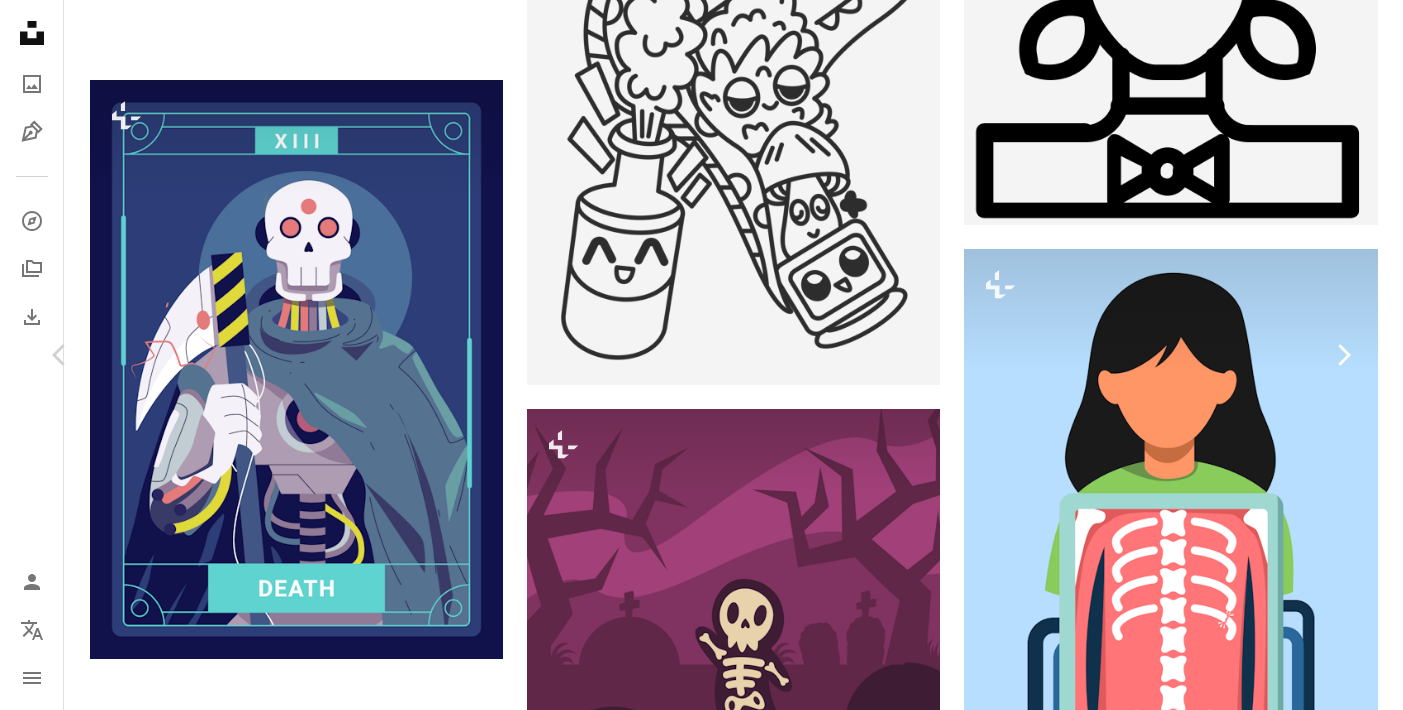 click on "Chevron right" at bounding box center [1343, 355] 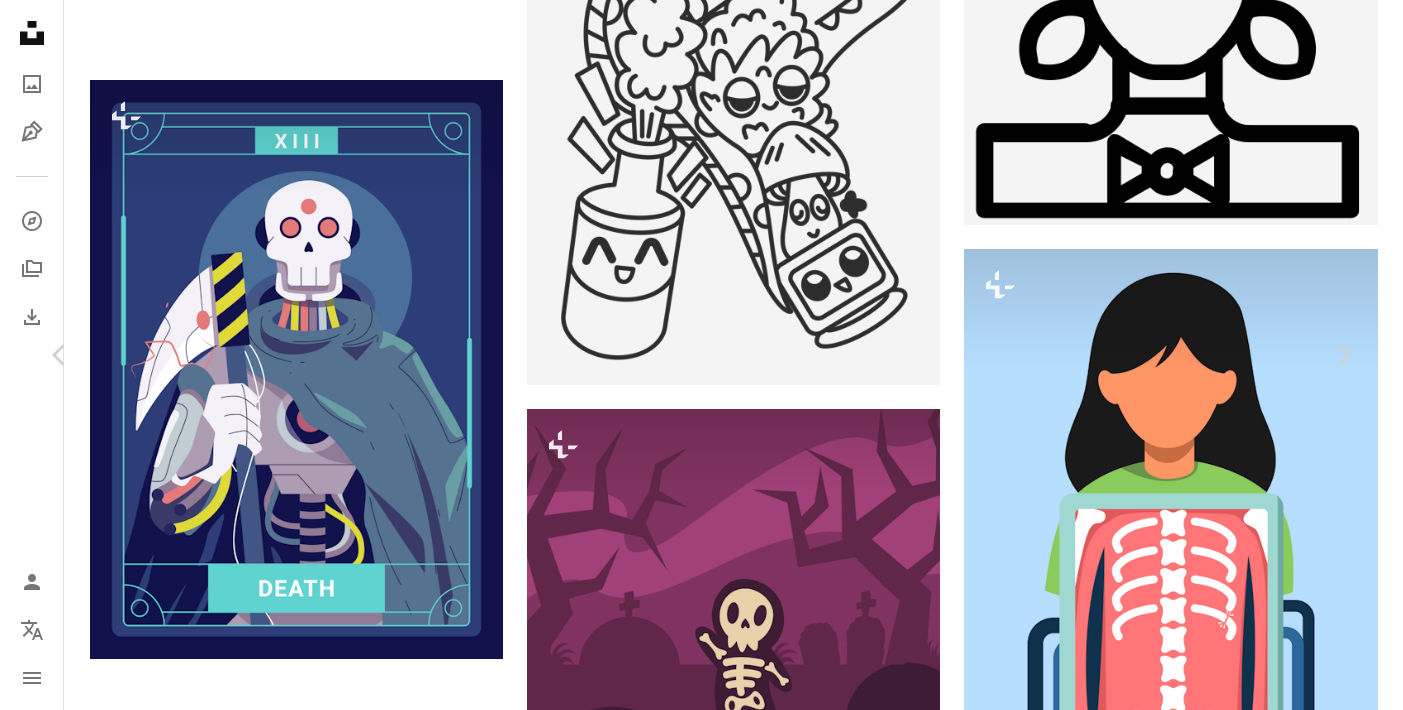 click on "An X shape Chevron left Chevron right Tri wiranto For Unsplash+ A heart A plus sign A lock Download Zoom in A forward-right arrow Share More Actions Calendar outlined Published on May 21, 2025 Safety Licensed under the Unsplash+ License design illustration death spiritual vector tarot knowledge card mystical tarot cards illustrator tarot card Public domain images From this series Plus sign for Unsplash+ Plus sign for Unsplash+ Plus sign for Unsplash+ Plus sign for Unsplash+ Related images Plus sign for Unsplash+ A heart A plus sign Tri wiranto For Unsplash+ A lock Download Plus sign for Unsplash+ A heart A plus sign Gamma Valeri For Unsplash+ A lock Download Plus sign for Unsplash+ A heart A plus sign Gamma Valeri For Unsplash+ A lock Download Plus sign for Unsplash+ A heart A plus sign HandRush Supply For Unsplash+ A lock Download Plus sign for Unsplash+ A heart A plus sign Sofia Gazarian For Unsplash+ A lock Download Plus sign for Unsplash+ A heart For" at bounding box center [701, 3684] 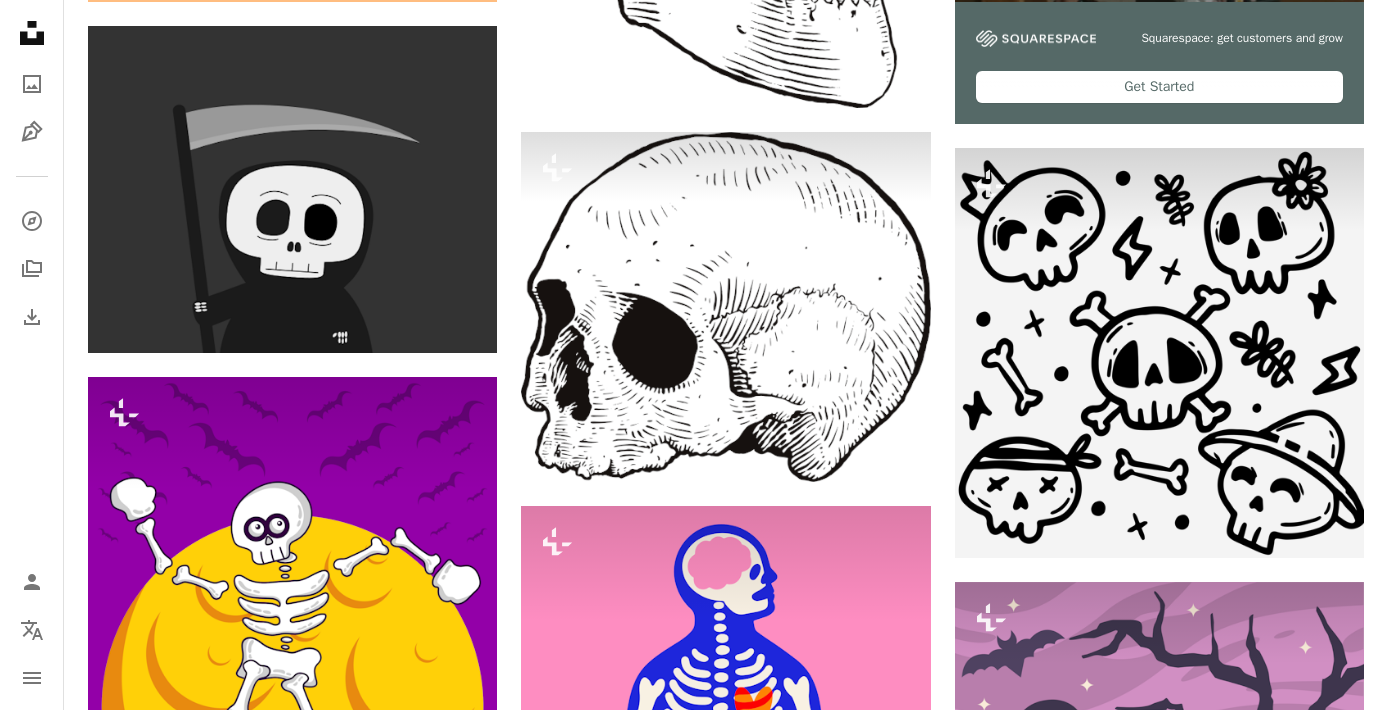 scroll, scrollTop: 0, scrollLeft: 0, axis: both 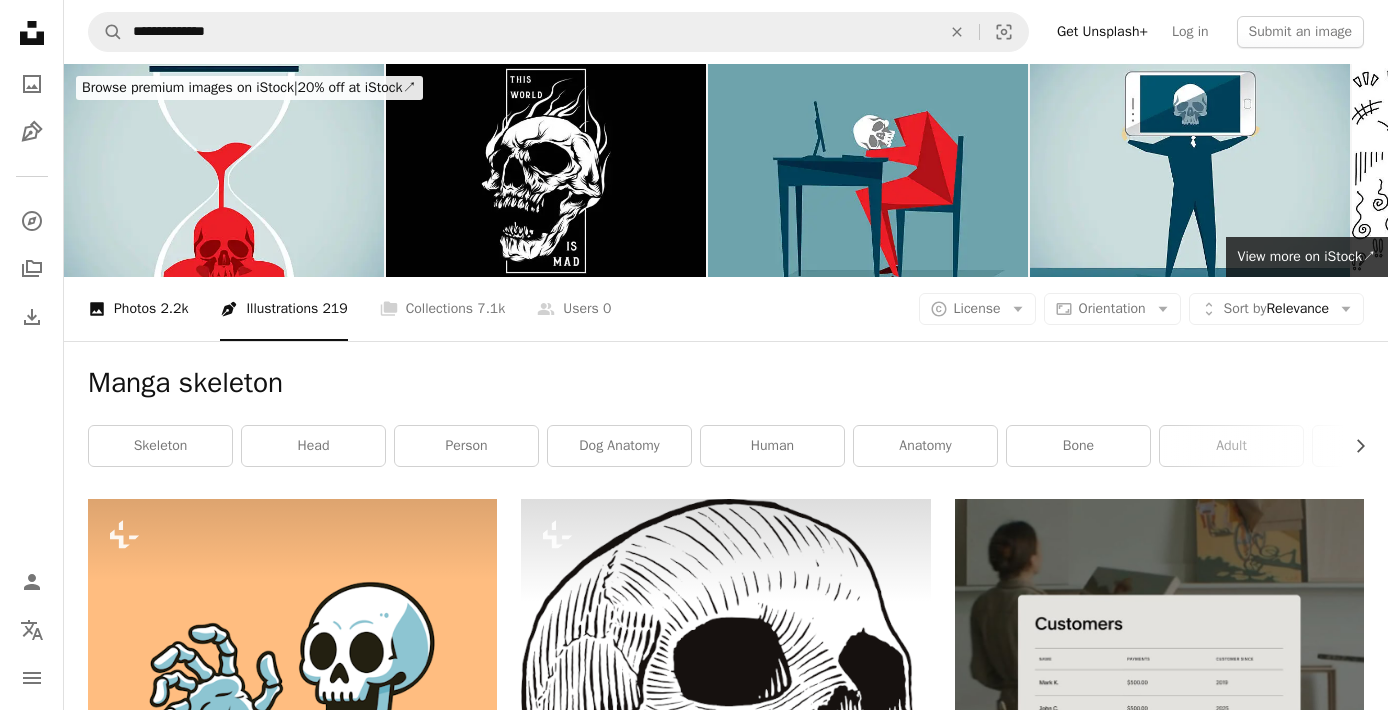 click on "A photo Photos   2.2k" at bounding box center (138, 309) 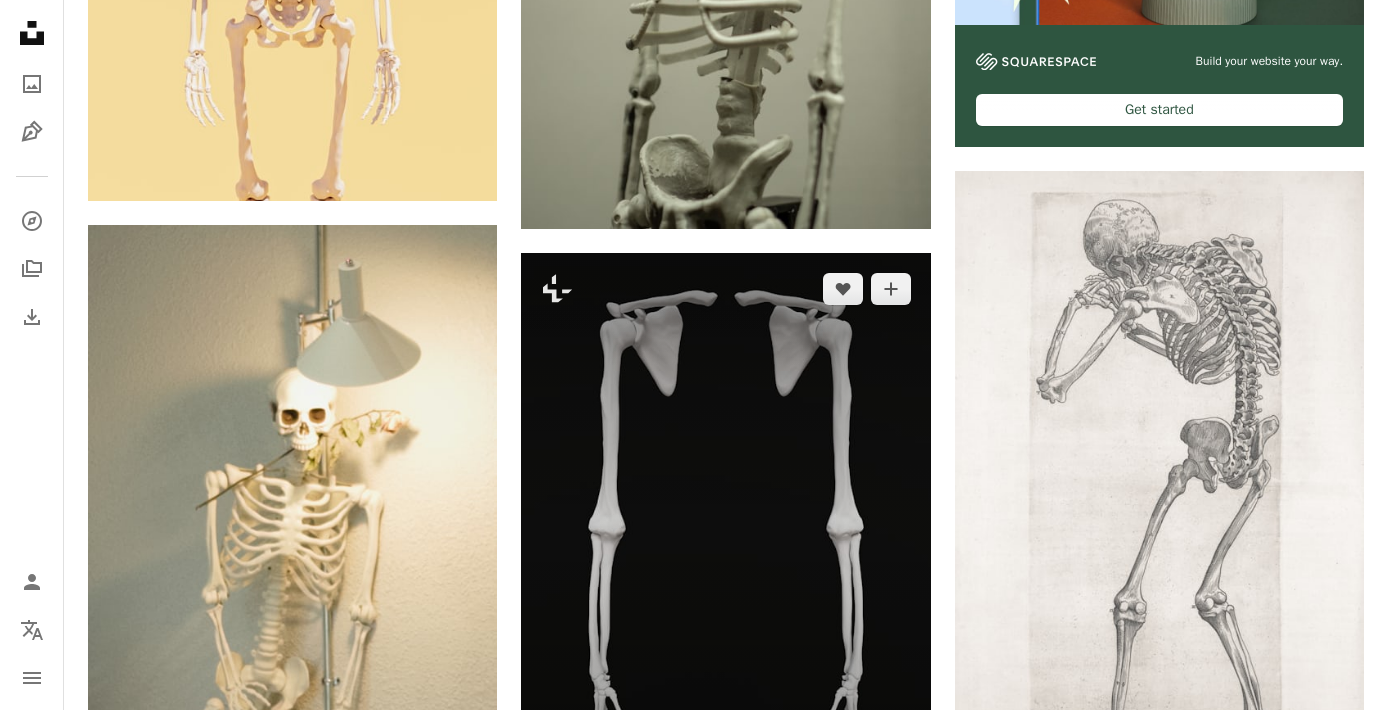 scroll, scrollTop: 0, scrollLeft: 0, axis: both 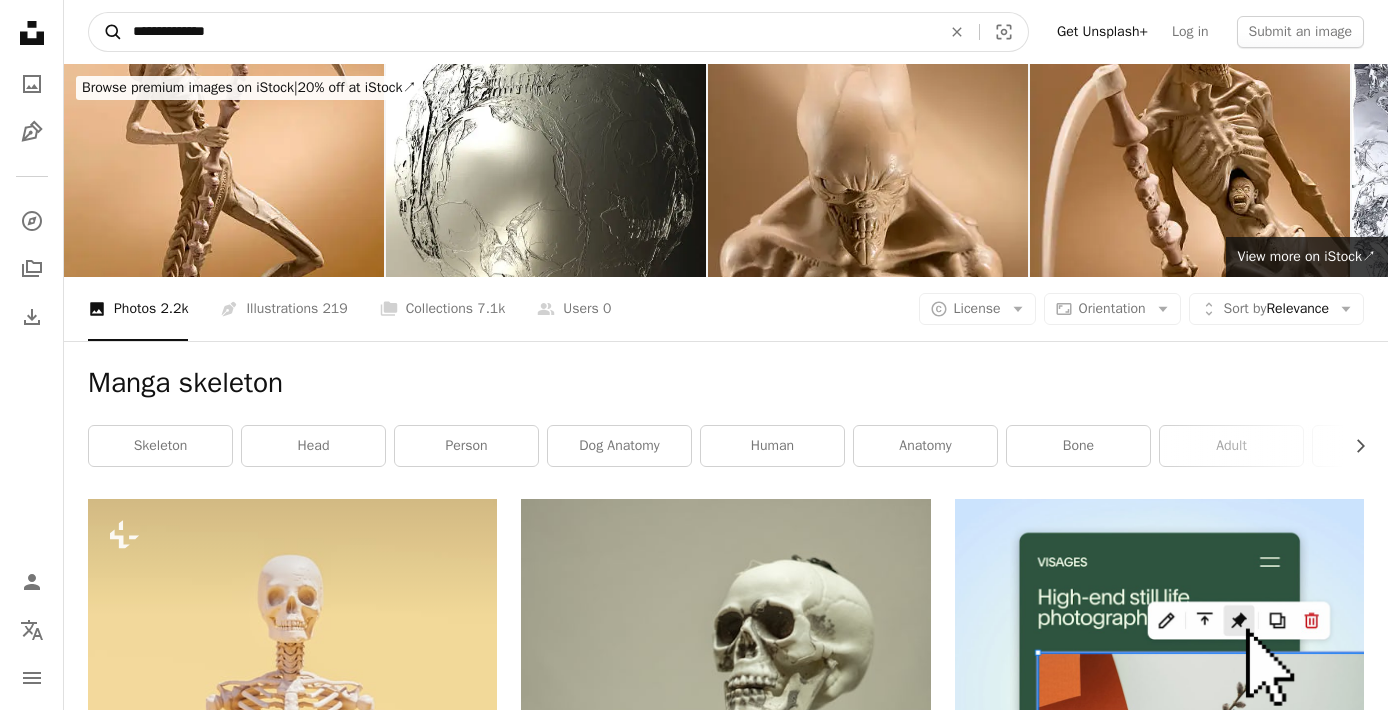 drag, startPoint x: 177, startPoint y: 22, endPoint x: 118, endPoint y: 25, distance: 59.07622 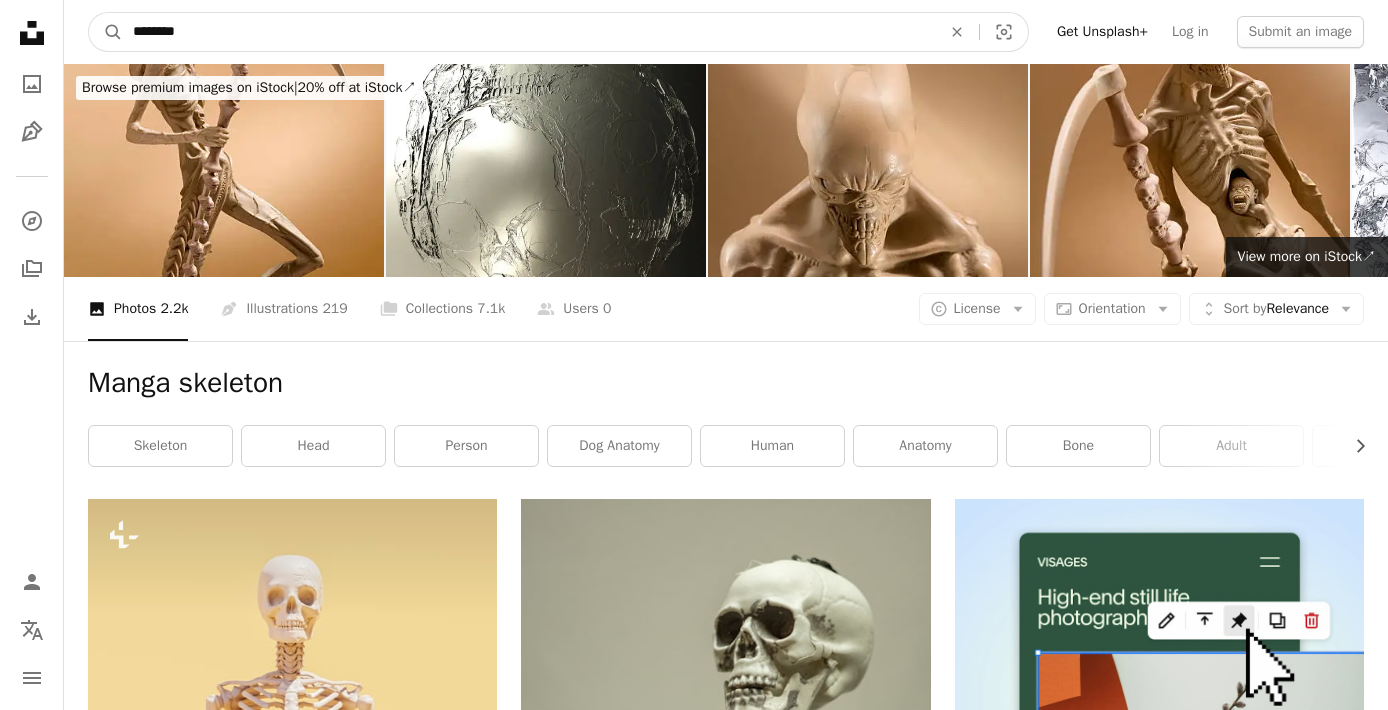 click on "********" at bounding box center [529, 32] 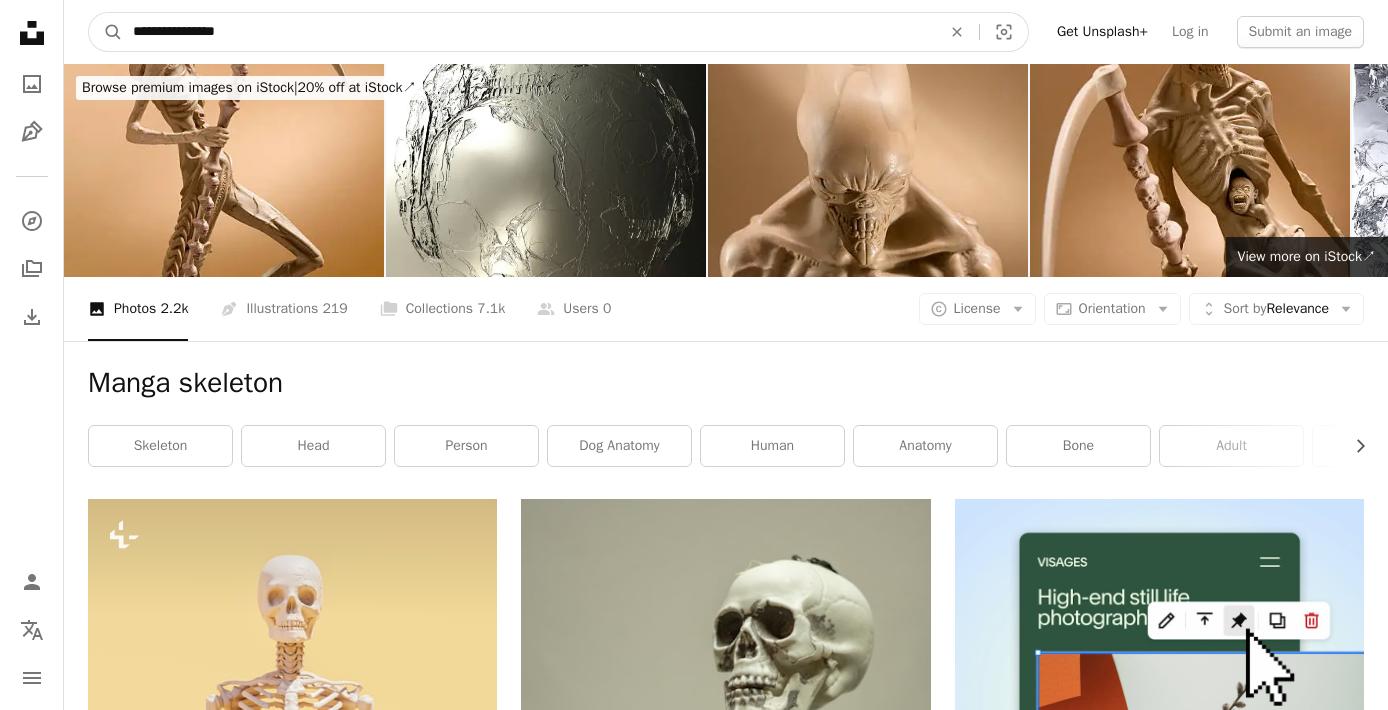 type on "**********" 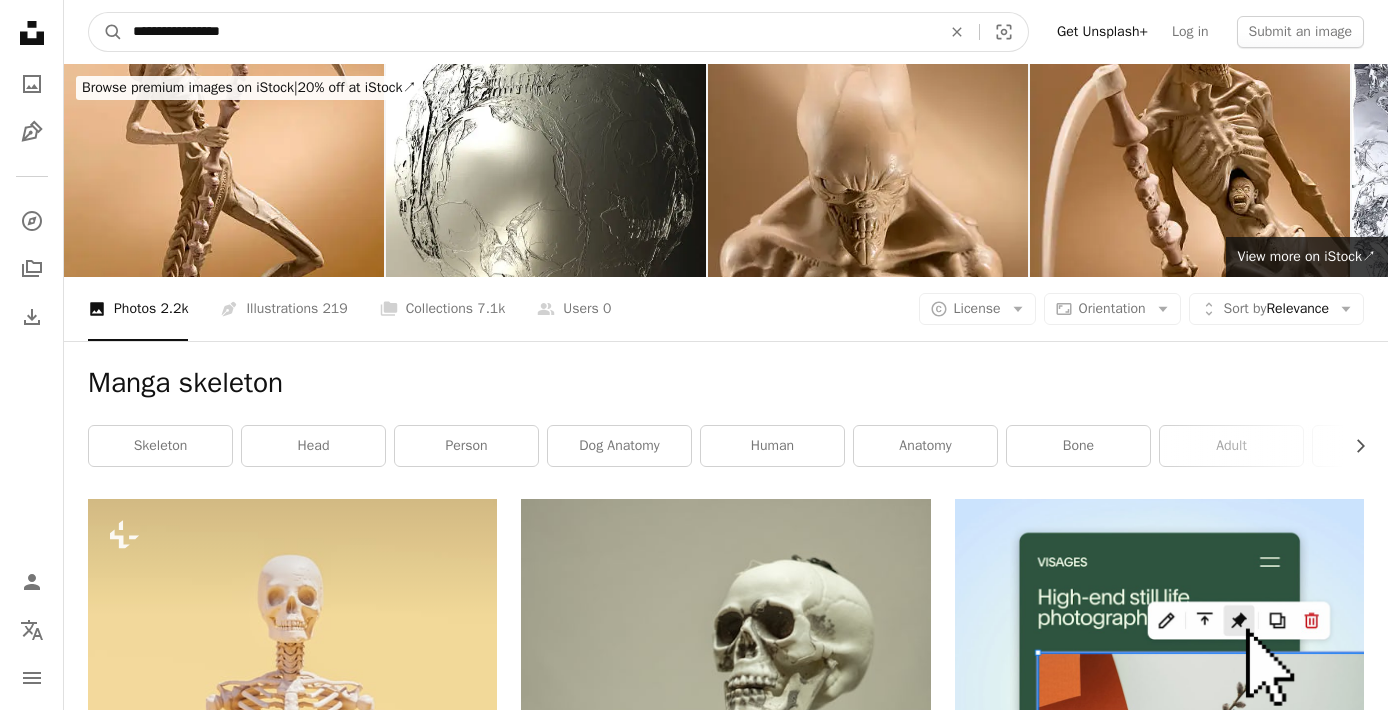 click on "A magnifying glass" at bounding box center [106, 32] 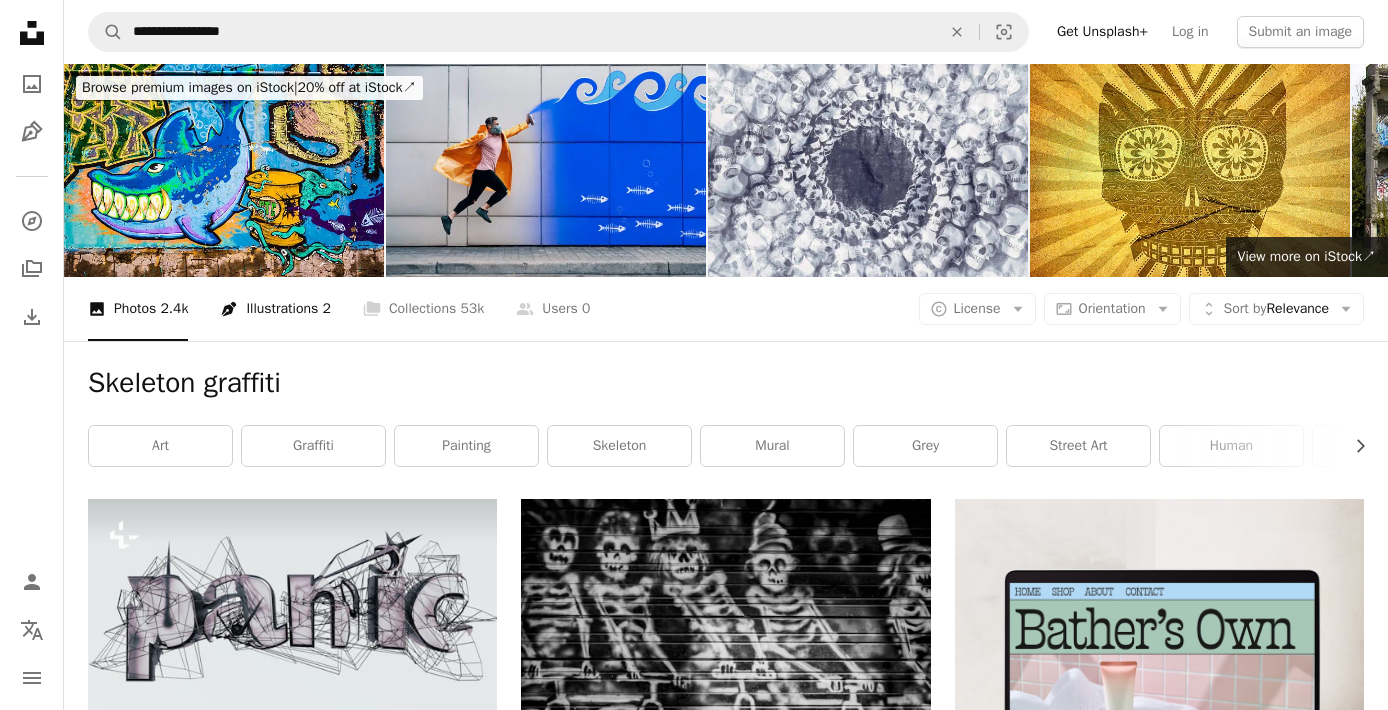 click on "Pen Tool Illustrations   2" at bounding box center (275, 309) 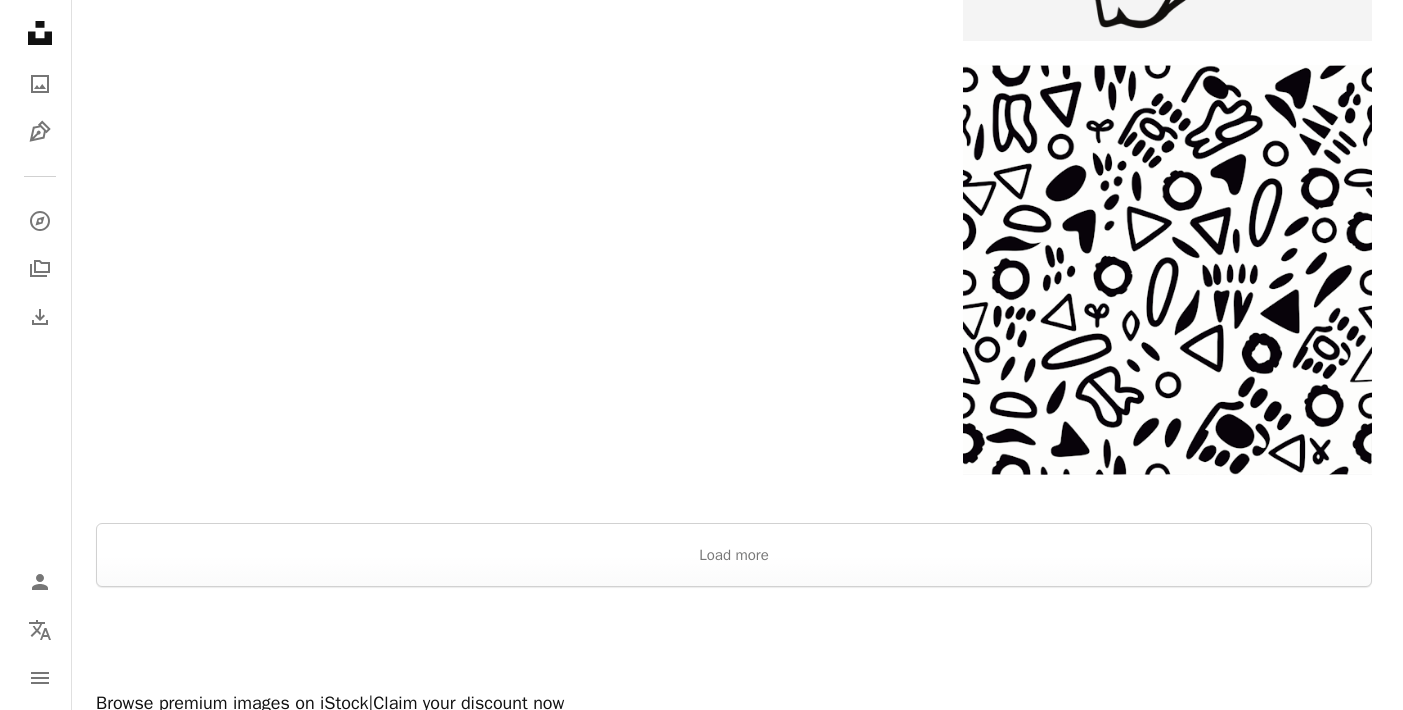 scroll, scrollTop: 3003, scrollLeft: 0, axis: vertical 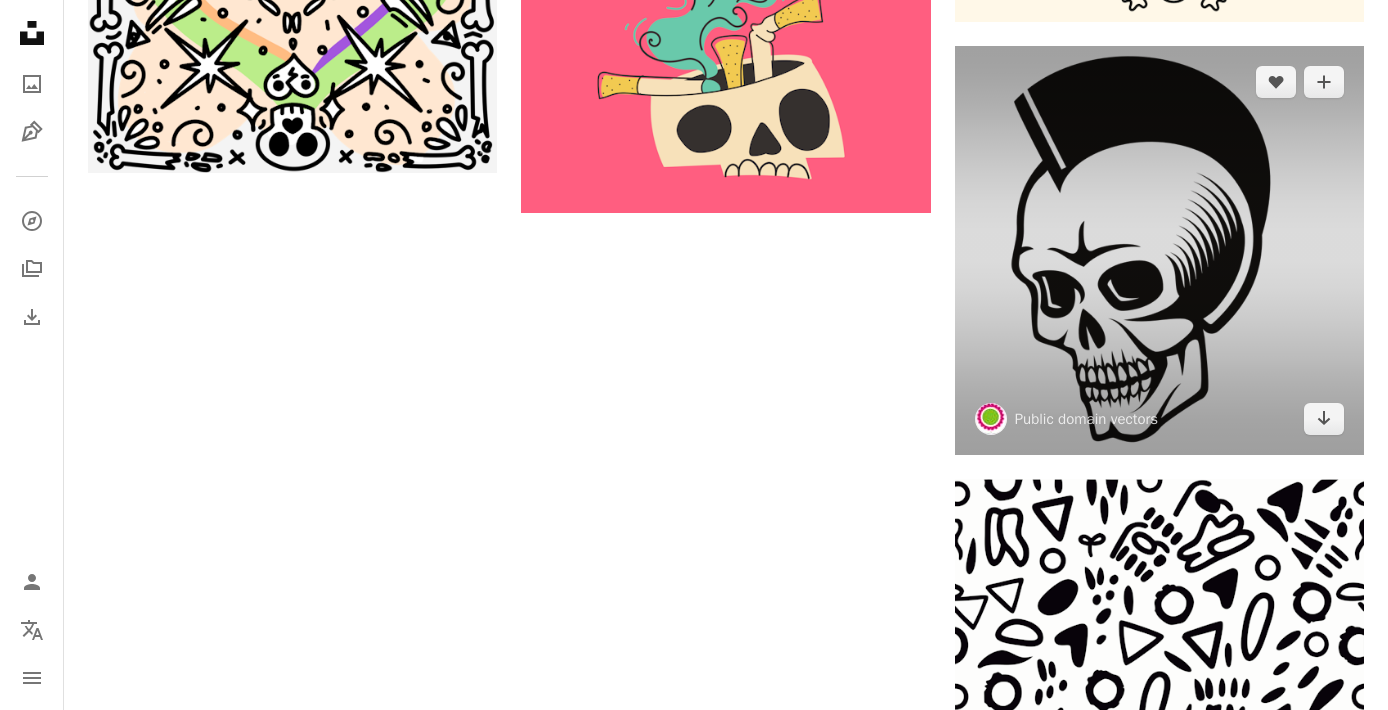 click at bounding box center [1159, 250] 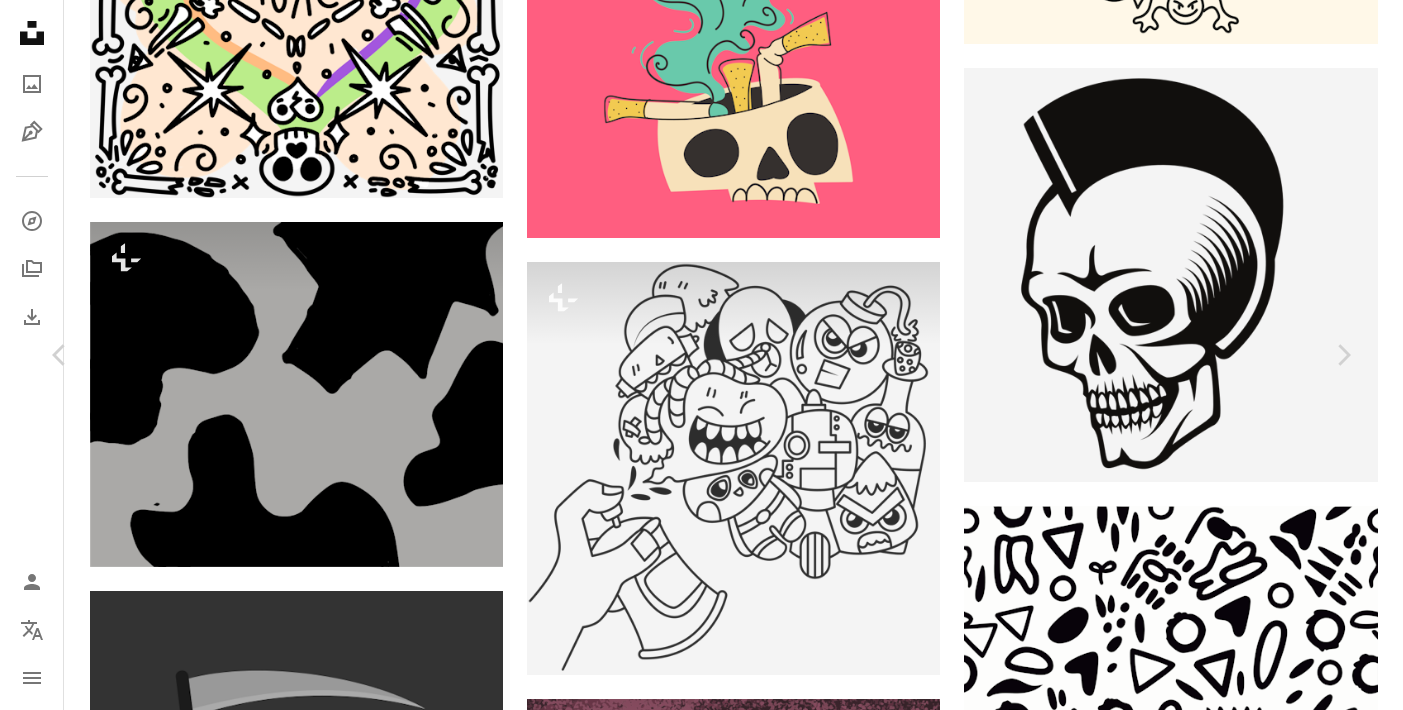 scroll, scrollTop: 1484, scrollLeft: 0, axis: vertical 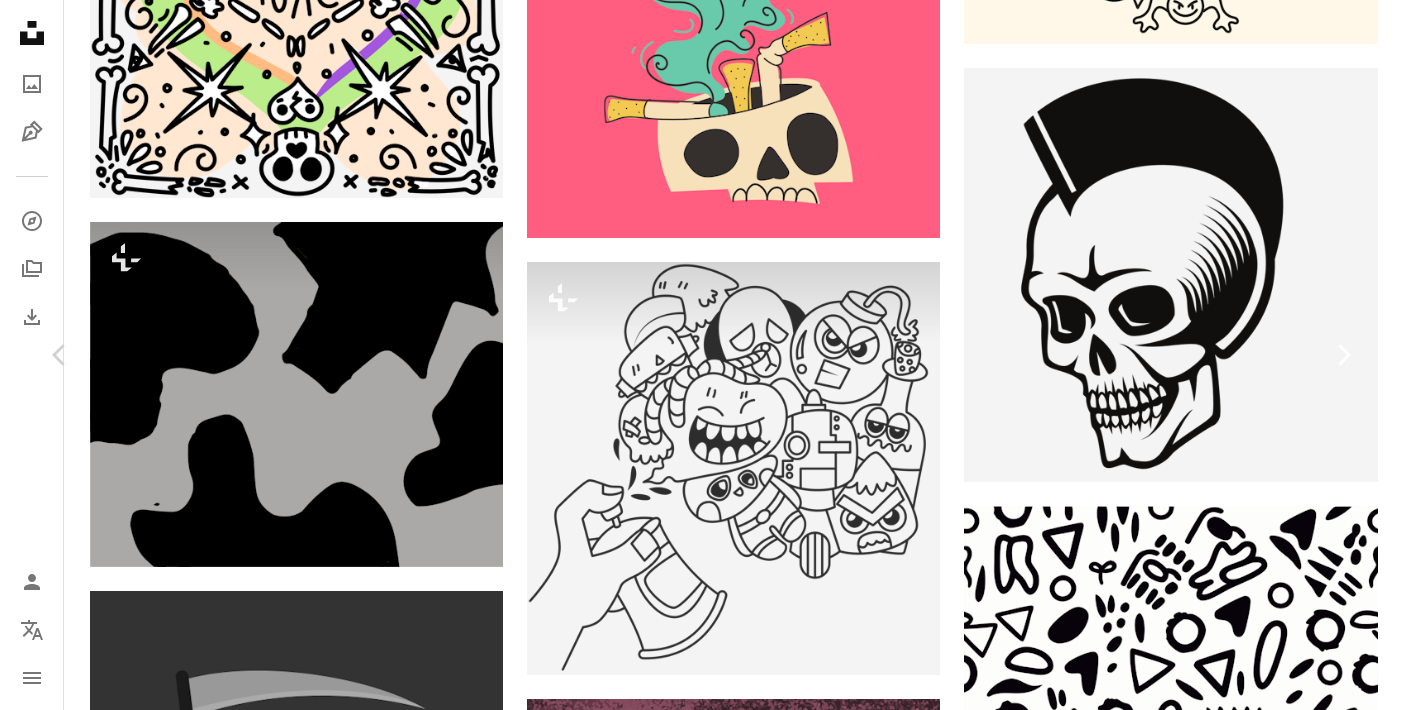 click on "Chevron right" at bounding box center [1343, 355] 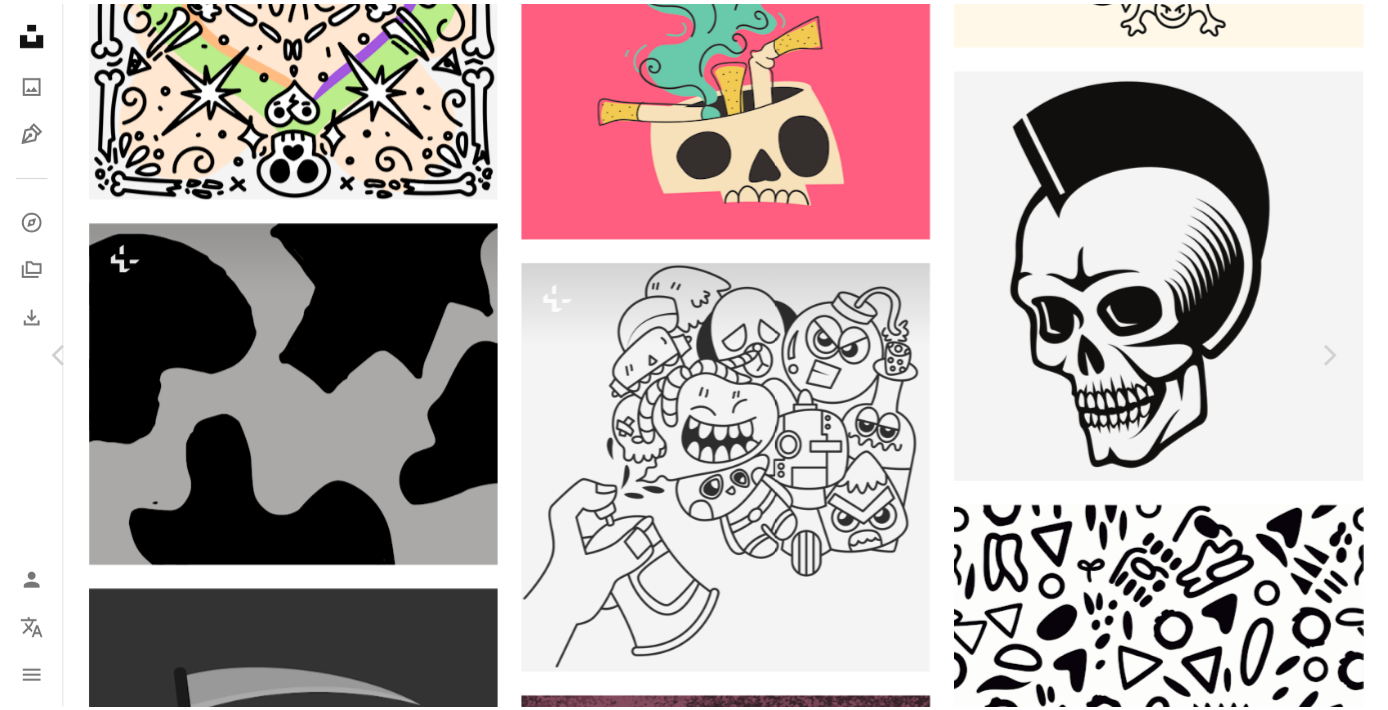 scroll, scrollTop: 0, scrollLeft: 0, axis: both 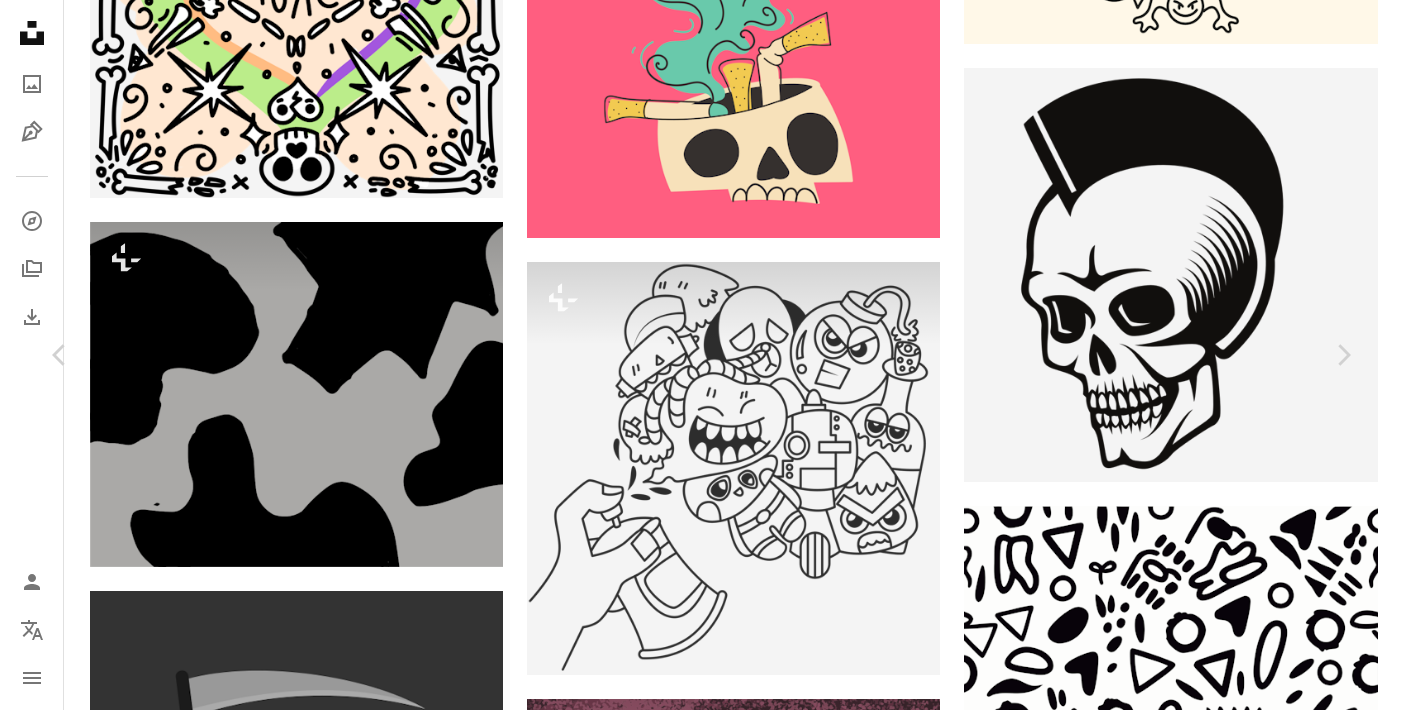 click on "An X shape Chevron left Chevron right Getty Images For Unsplash+ A heart A plus sign A lock Download Zoom in A forward-right arrow Share More Actions Calendar outlined Published on May 2, 2024 Safety Licensed under the Unsplash+ License autumn design cartoon halloween illustration poster event ghost cute happiness pumpkin vector illustrations october trick or treat costume greeting card cheerful retro style chasing Public domain images Related images Plus sign for Unsplash+ A heart A plus sign Milhad Art For Unsplash+ A lock Download Plus sign for Unsplash+ A heart A plus sign Thomas Park For Unsplash+ A lock Download Plus sign for Unsplash+ A heart A plus sign Graphicook Studio For Unsplash+ A lock Download Plus sign for Unsplash+ A heart A plus sign Angga Dwi Bayu Saputra For Unsplash+ A lock Download Plus sign for Unsplash+ A heart A plus sign Wildan Kurniawan For Unsplash+ A lock Download Plus sign for Unsplash+ A heart A plus sign Graphicook Studio For Unsplash+ A lock Download A heart For For" at bounding box center (701, 5060) 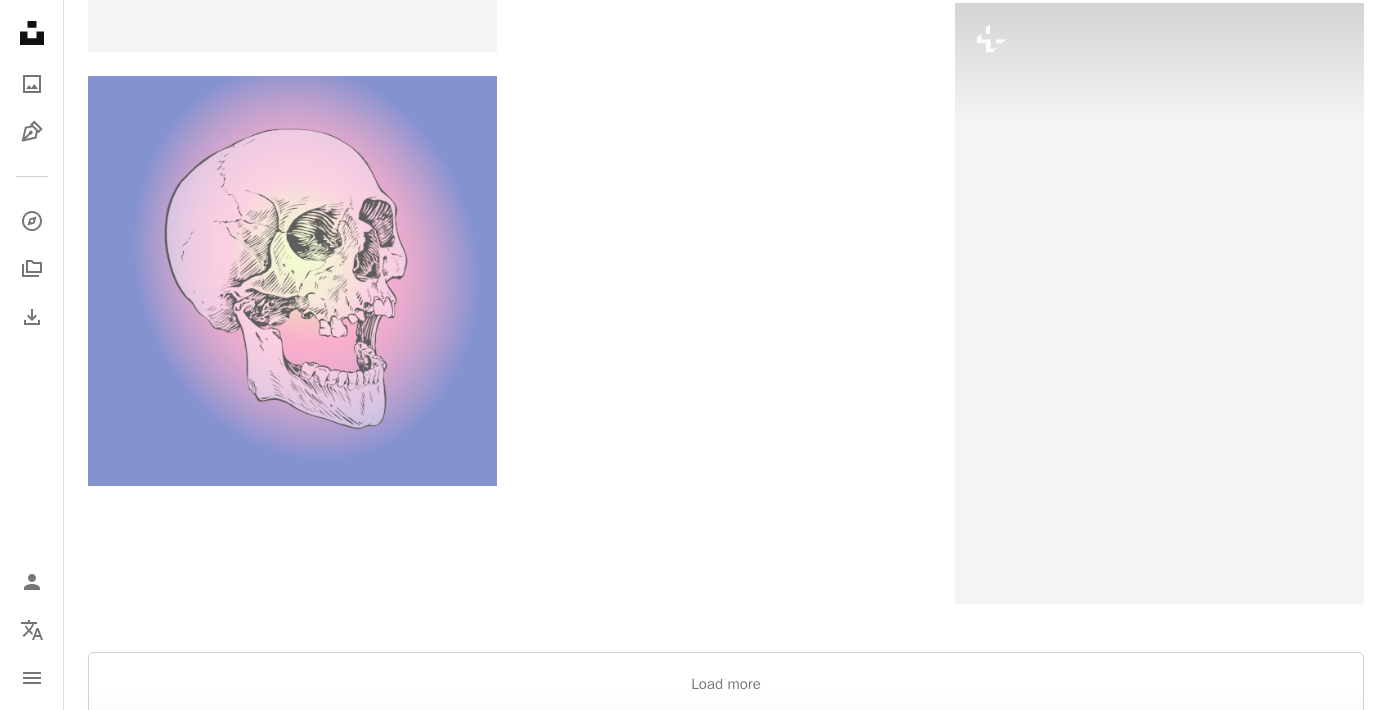 scroll, scrollTop: 6277, scrollLeft: 0, axis: vertical 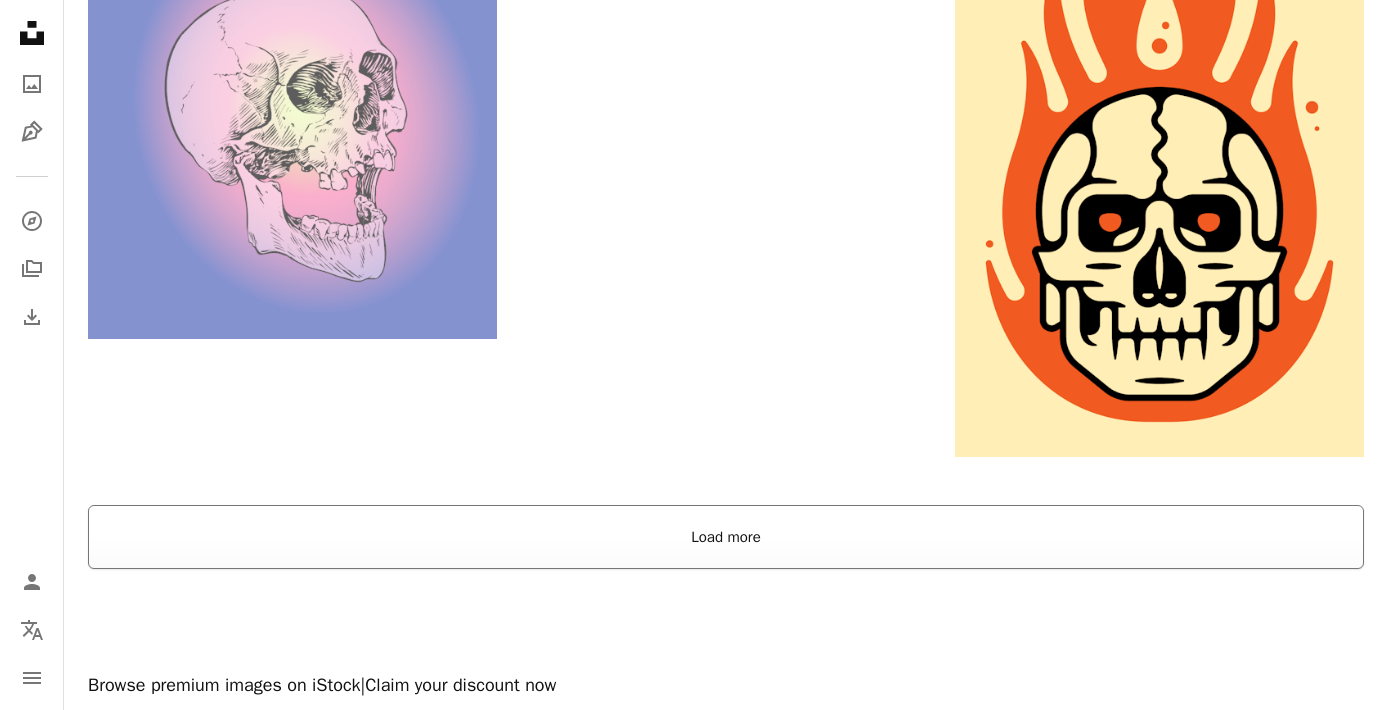 click on "Load more" at bounding box center [726, 537] 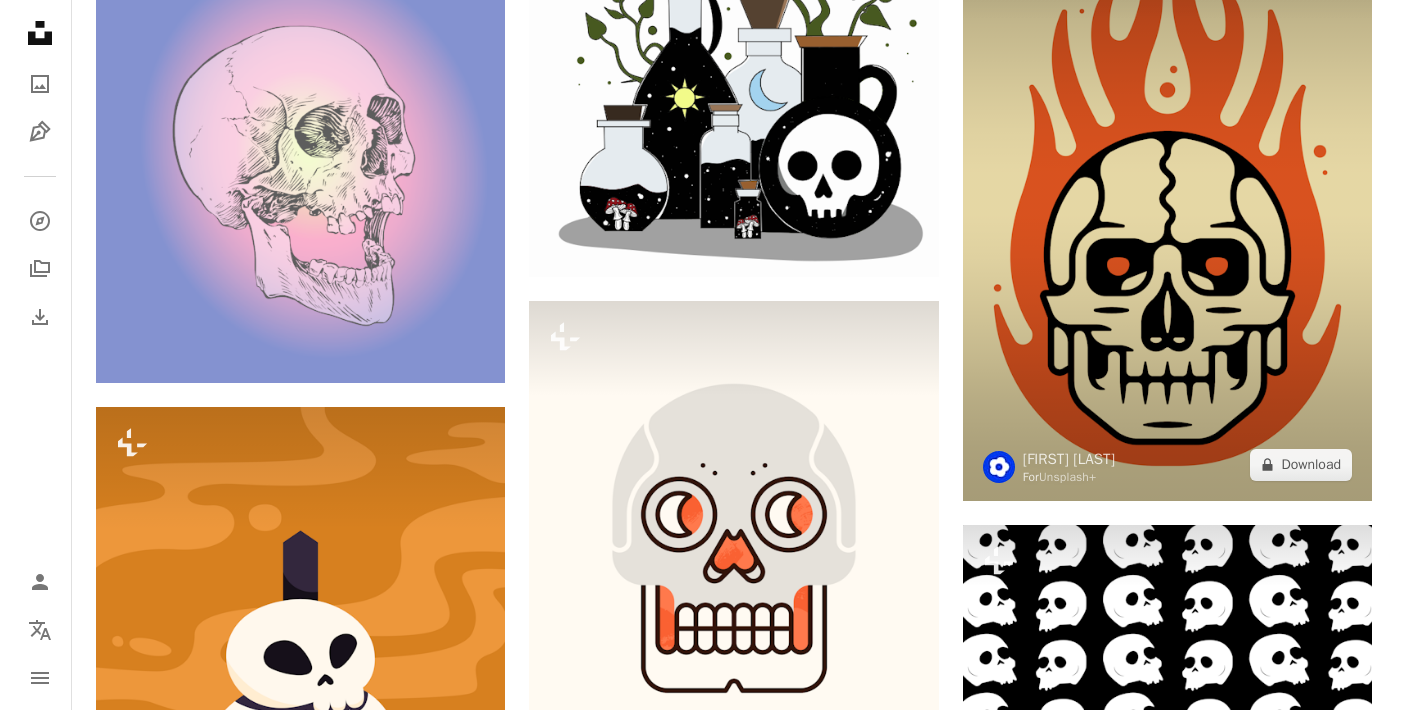 scroll, scrollTop: 6042, scrollLeft: 0, axis: vertical 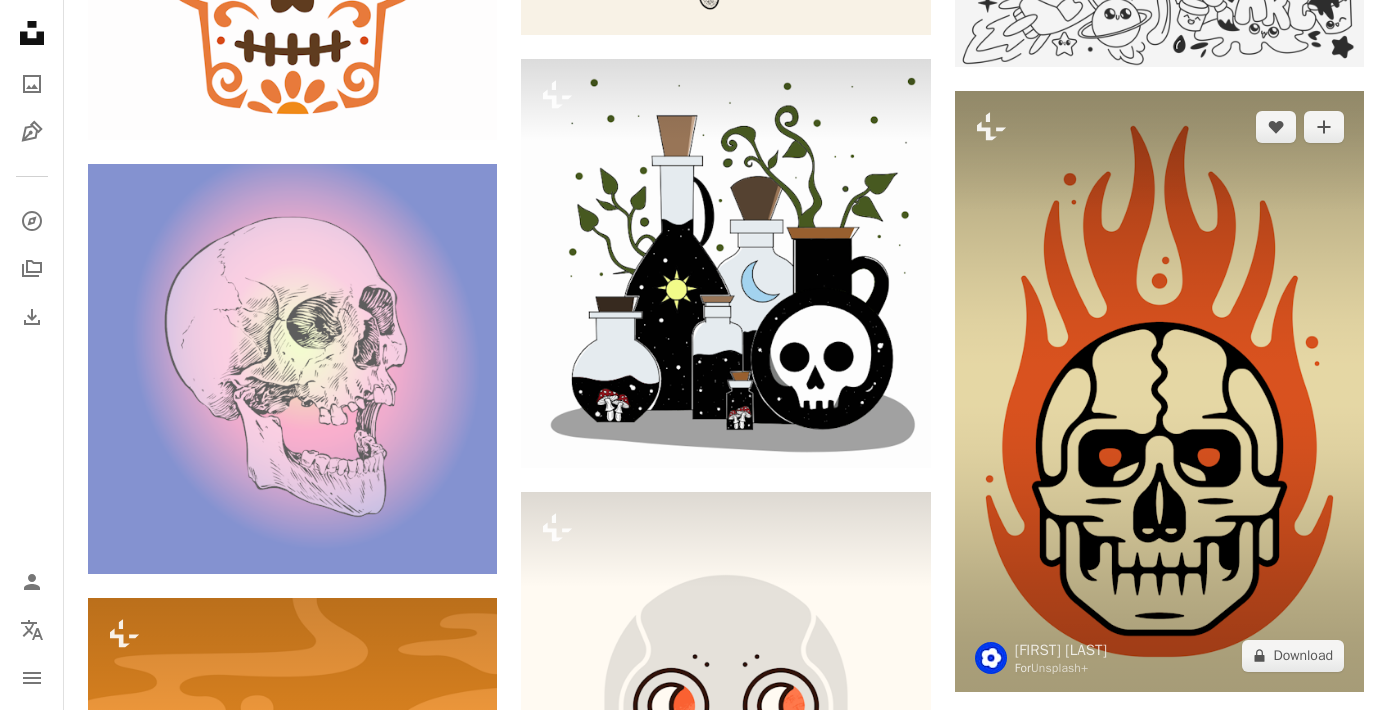 click at bounding box center [1159, 391] 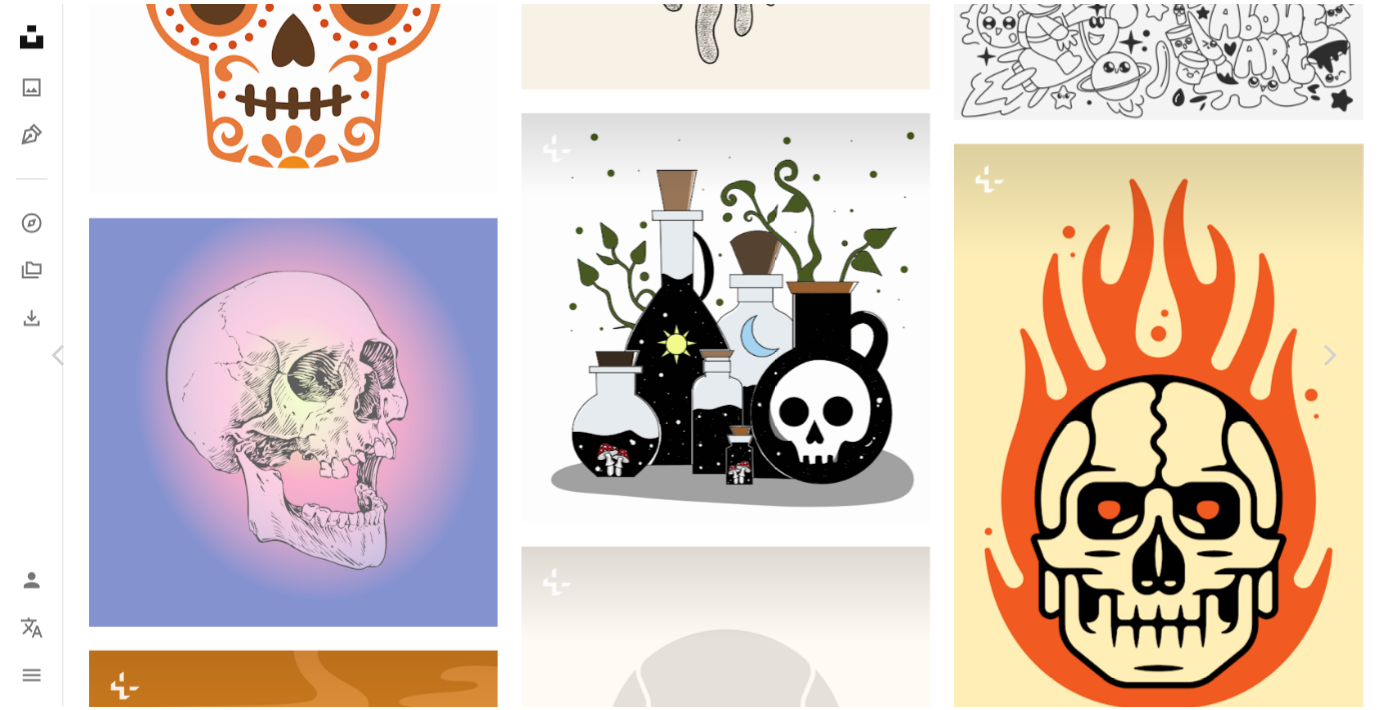 scroll, scrollTop: 0, scrollLeft: 0, axis: both 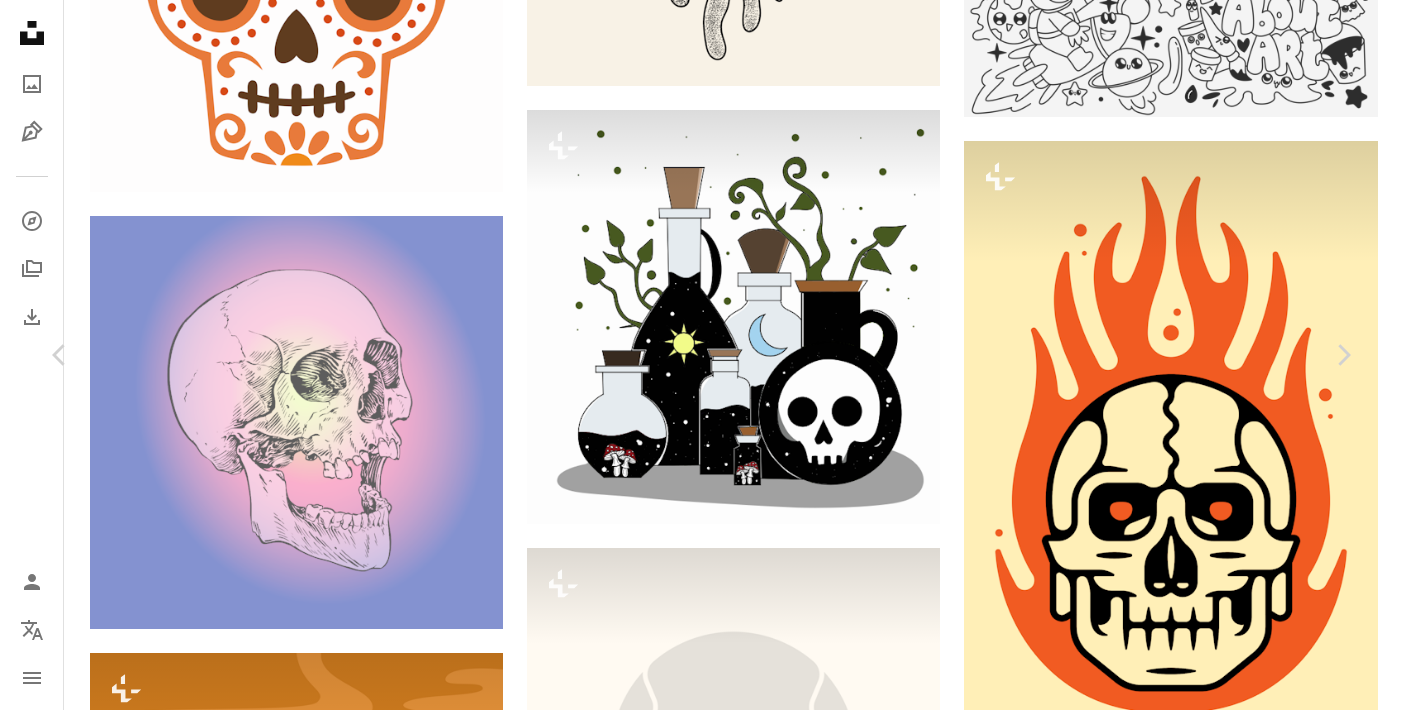 click on "An X shape Chevron left Chevron right Chris Costa For Unsplash+ A heart A plus sign A lock Download Zoom in A forward-right arrow Share More Actions Migrane Calendar outlined Published on May 29, 2024 Safety Licensed under the Unsplash+ License wallpaper background skull vector tattoo tattoos head illustrations flames flat design traditional tattoo tattoo flash Creative Commons images From this series Chevron right Plus sign for Unsplash+ Plus sign for Unsplash+ Plus sign for Unsplash+ Plus sign for Unsplash+ Plus sign for Unsplash+ Plus sign for Unsplash+ Plus sign for Unsplash+ Plus sign for Unsplash+ Plus sign for Unsplash+ Plus sign for Unsplash+ Related images Plus sign for Unsplash+ A heart A plus sign Side Project For Unsplash+ A lock Download Plus sign for Unsplash+ A heart A plus sign Round Icons For Unsplash+ A lock Download Plus sign for Unsplash+ A heart A plus sign Tri wiranto For Unsplash+ A lock Download Plus sign for Unsplash+ A heart A plus sign summertime flag For Unsplash+ A lock Download" at bounding box center [701, 4827] 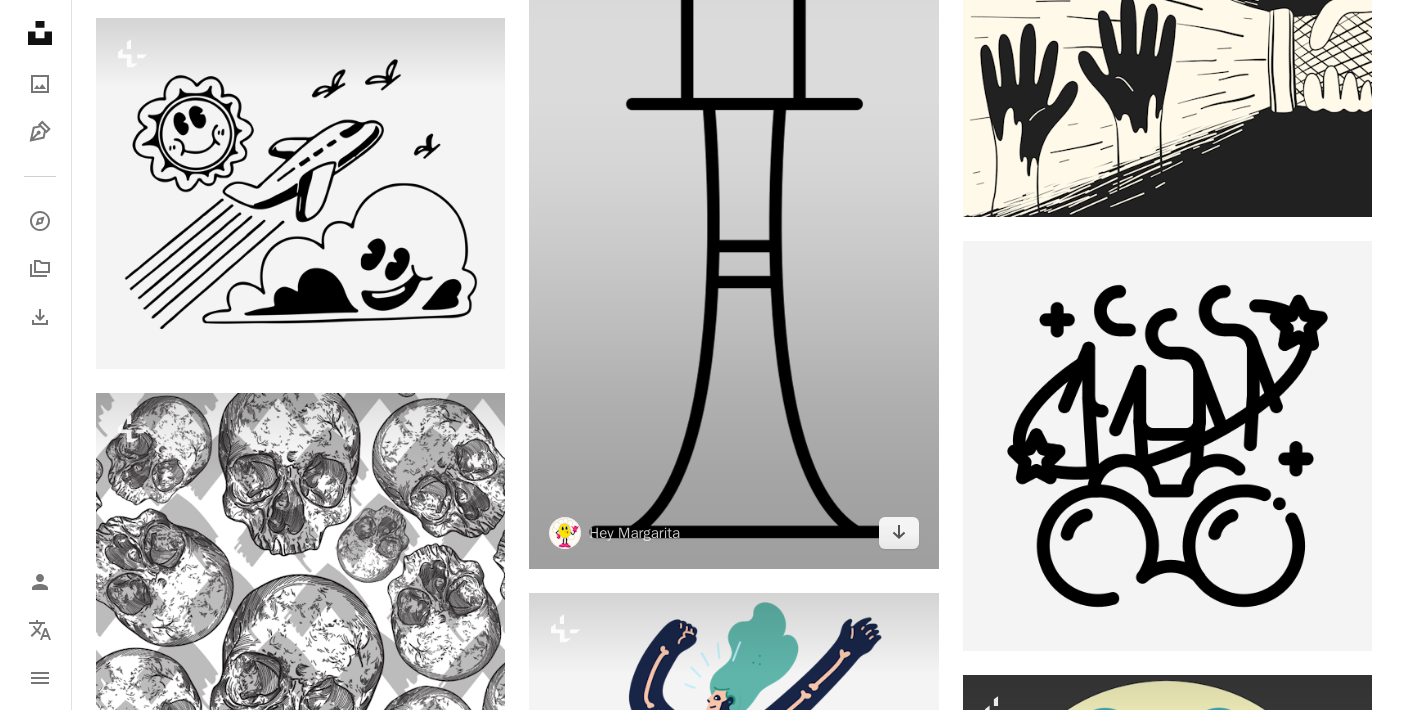 scroll, scrollTop: 12785, scrollLeft: 0, axis: vertical 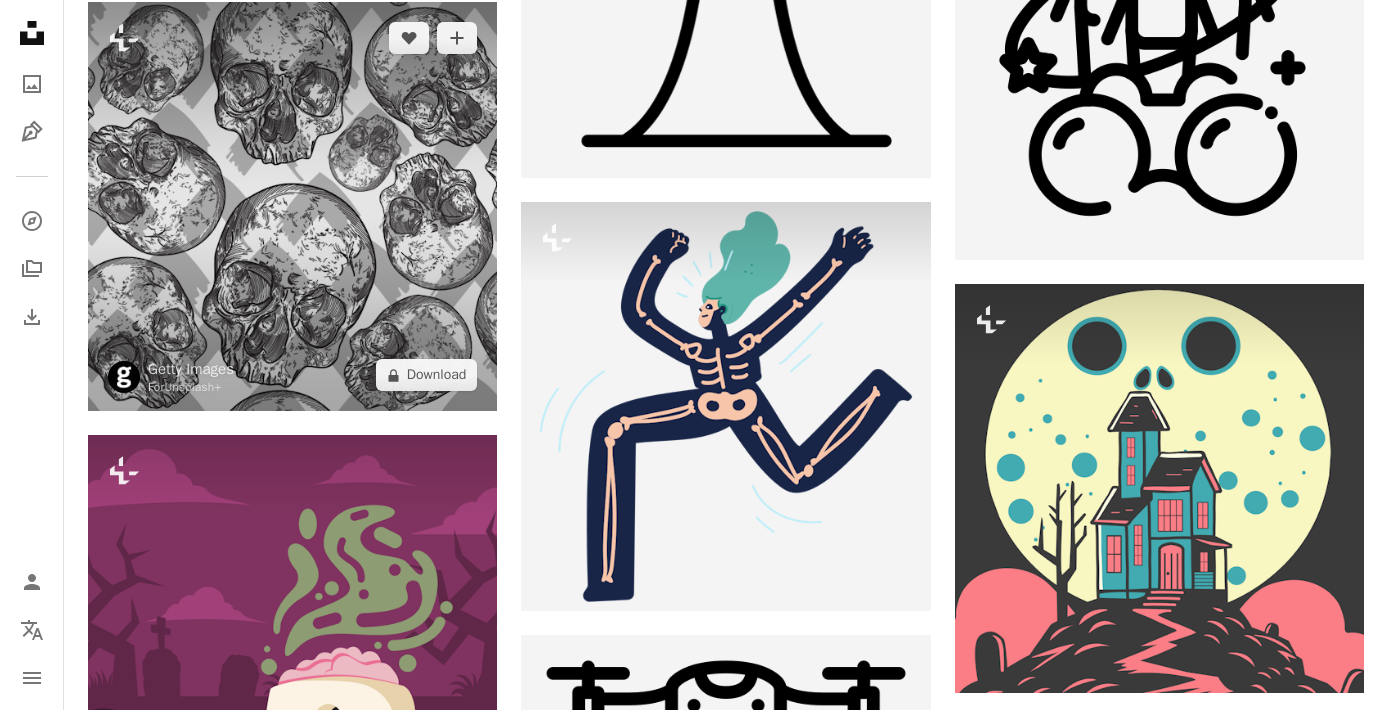 click at bounding box center [292, 206] 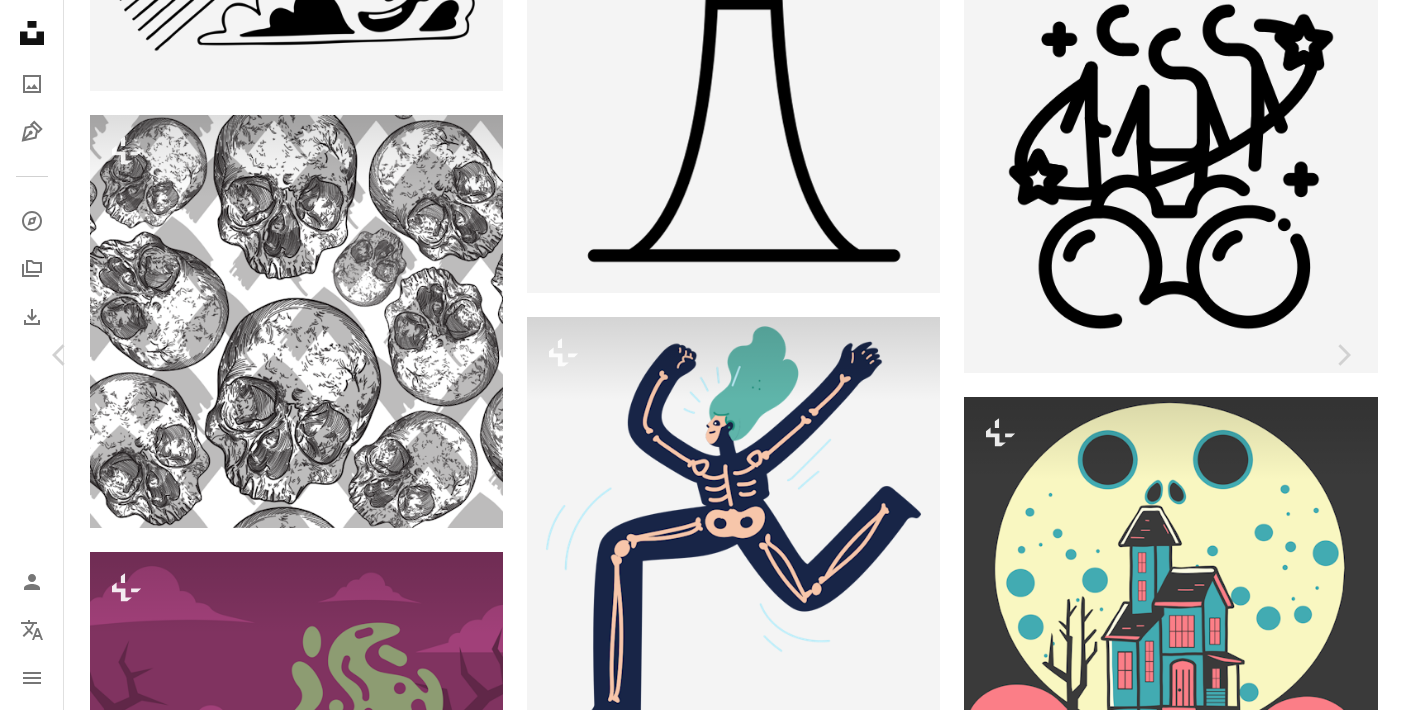 scroll, scrollTop: 40, scrollLeft: 0, axis: vertical 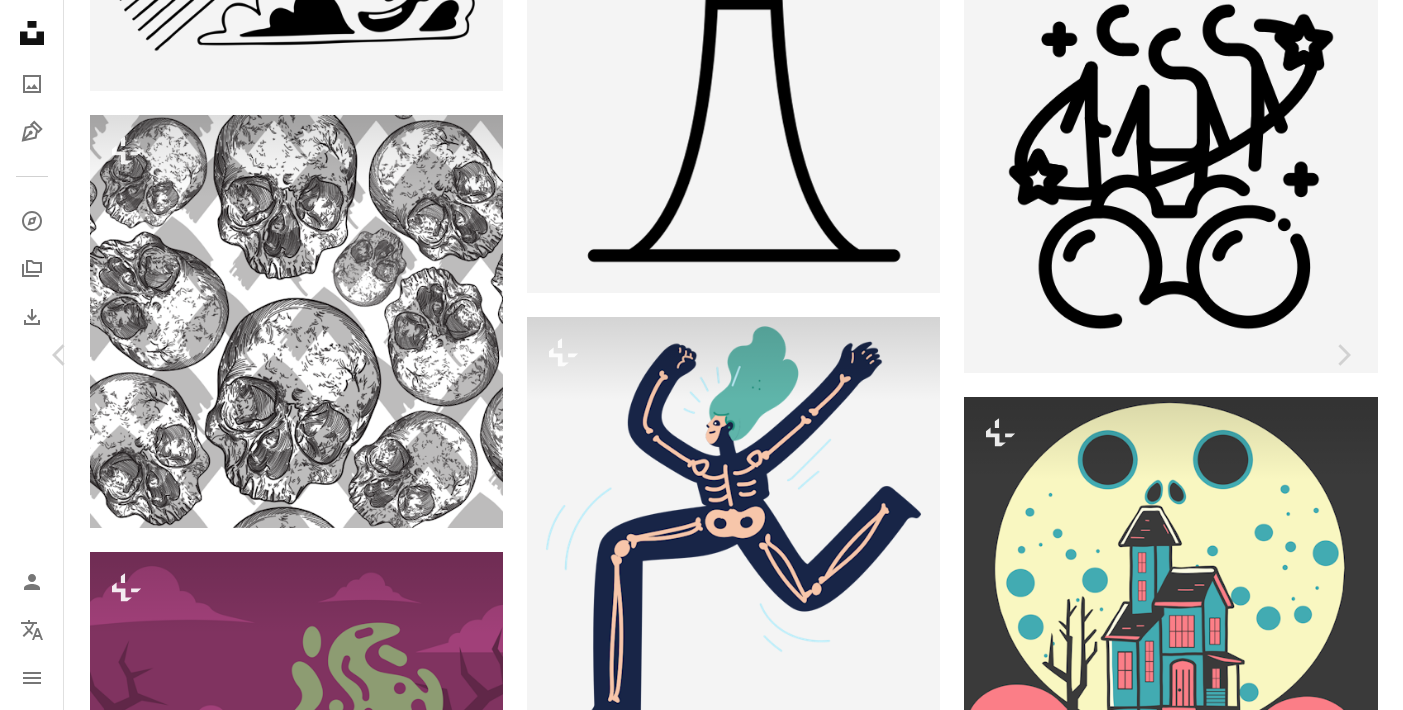 click on "An X shape Chevron left Chevron right Getty Images For Unsplash+ A heart A plus sign A lock Download Zoom in A forward-right arrow Share More Actions Calendar outlined Published on April 2, 2024 Safety Licensed under the Unsplash+ License pattern illustration paint death skull vector line art brush stroke high contrast seamless pattern white color repetition color image no people blob ornate woodcut arts culture and entertainment Creative Commons images Related images Plus sign for Unsplash+ A heart A plus sign Nik For Unsplash+ A lock Download Plus sign for Unsplash+ A heart A plus sign Alona Savchuk For Unsplash+ A lock Download Plus sign for Unsplash+ A heart A plus sign Andania Humaira For Unsplash+ A lock Download Plus sign for Unsplash+ A heart A plus sign David Palma For Unsplash+ A lock Download Plus sign for Unsplash+ A heart A plus sign Getty Images For Unsplash+ A lock Download Plus sign for Unsplash+ A heart A plus sign Annie Spratt For Unsplash+ A lock Download Plus sign for Unsplash+" at bounding box center (701, 4468) 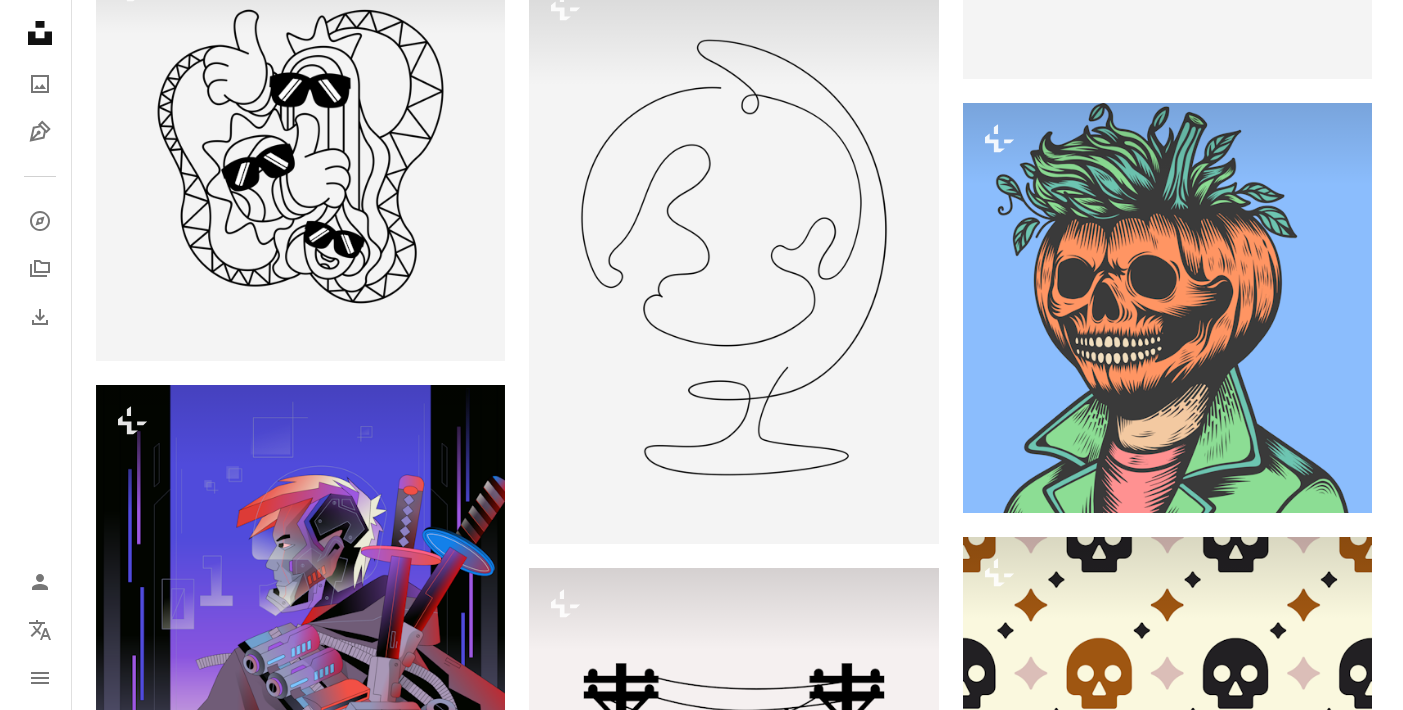 scroll, scrollTop: 19893, scrollLeft: 0, axis: vertical 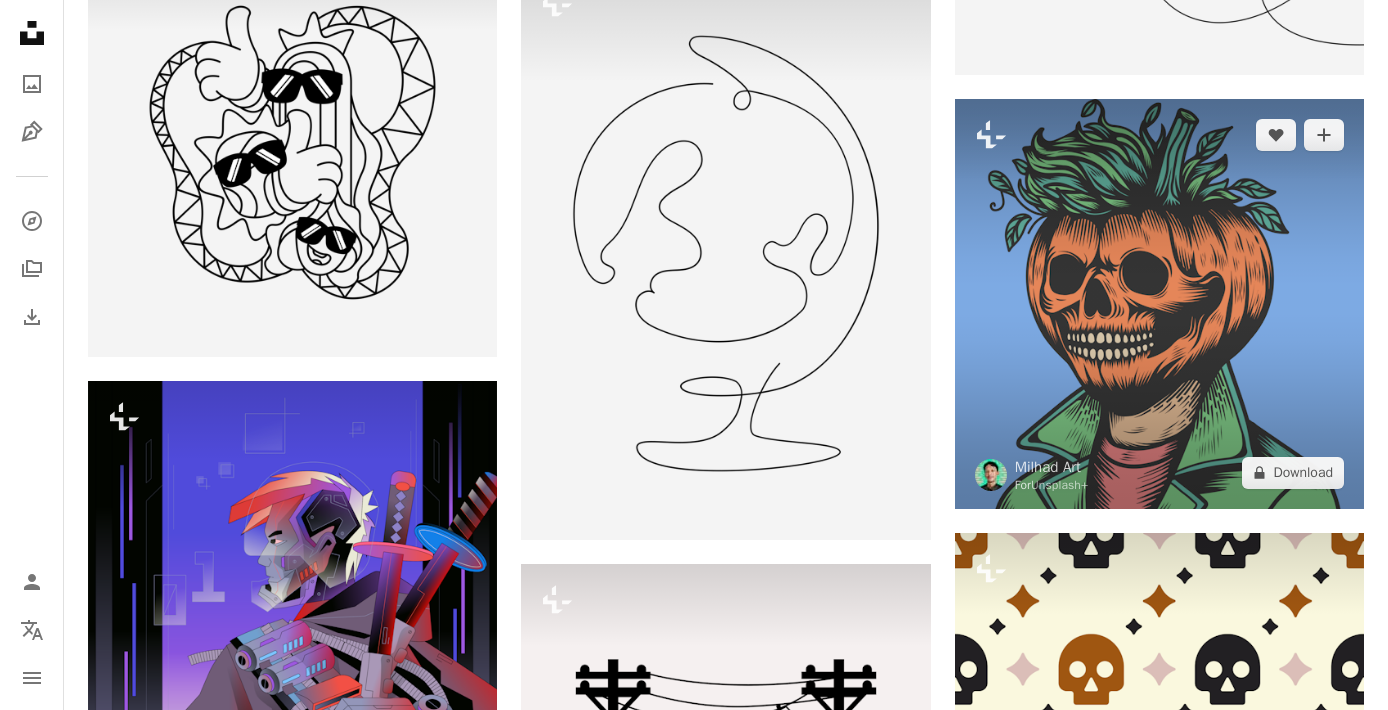 click at bounding box center [1159, 303] 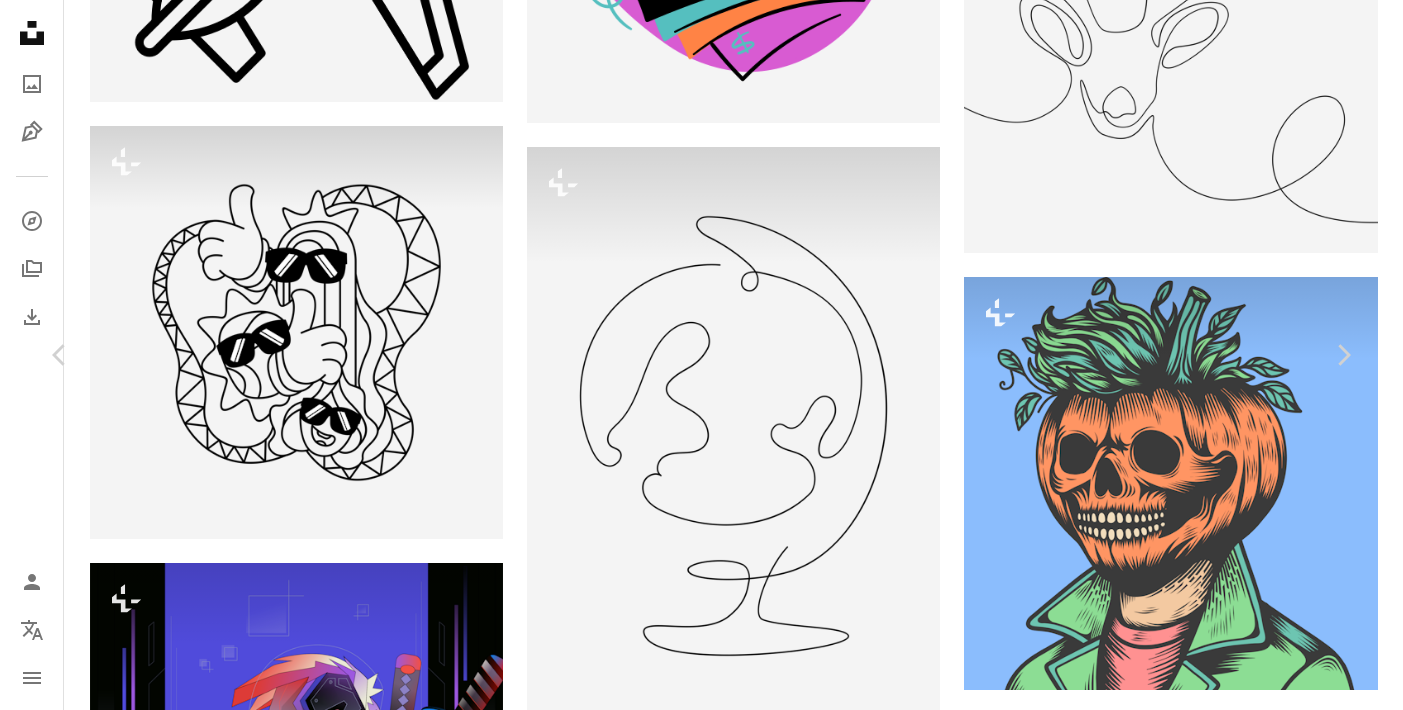 click on "An X shape Chevron left Chevron right Milhad Art For Unsplash+ A heart A plus sign A lock Download Zoom in A forward-right arrow Share More Actions Portrait illustration of a creepy pumpkin headed man Calendar outlined Published on August 16, 2024 Safety Licensed under the Unsplash+ License man halloween illustration creepy ghost skull pumpkin vector scary monster spooky mystery expression costume stylish trendy haunting all hallows eve Creative Commons images From this series Plus sign for Unsplash+ Related images Plus sign for Unsplash+ A heart A plus sign Matthieu Lemarchal For Unsplash+ A lock Download Plus sign for Unsplash+ A heart A plus sign summertime flag For Unsplash+ A lock Download Plus sign for Unsplash+ A heart A plus sign barsrsind For Unsplash+ A lock Download Plus sign for Unsplash+ A heart A plus sign Getty Images For Unsplash+ A lock Download Plus sign for Unsplash+ A heart A plus sign Milhad Art For Unsplash+ A lock Download Plus sign for Unsplash+ A heart A plus sign For A lock" at bounding box center [701, 3626] 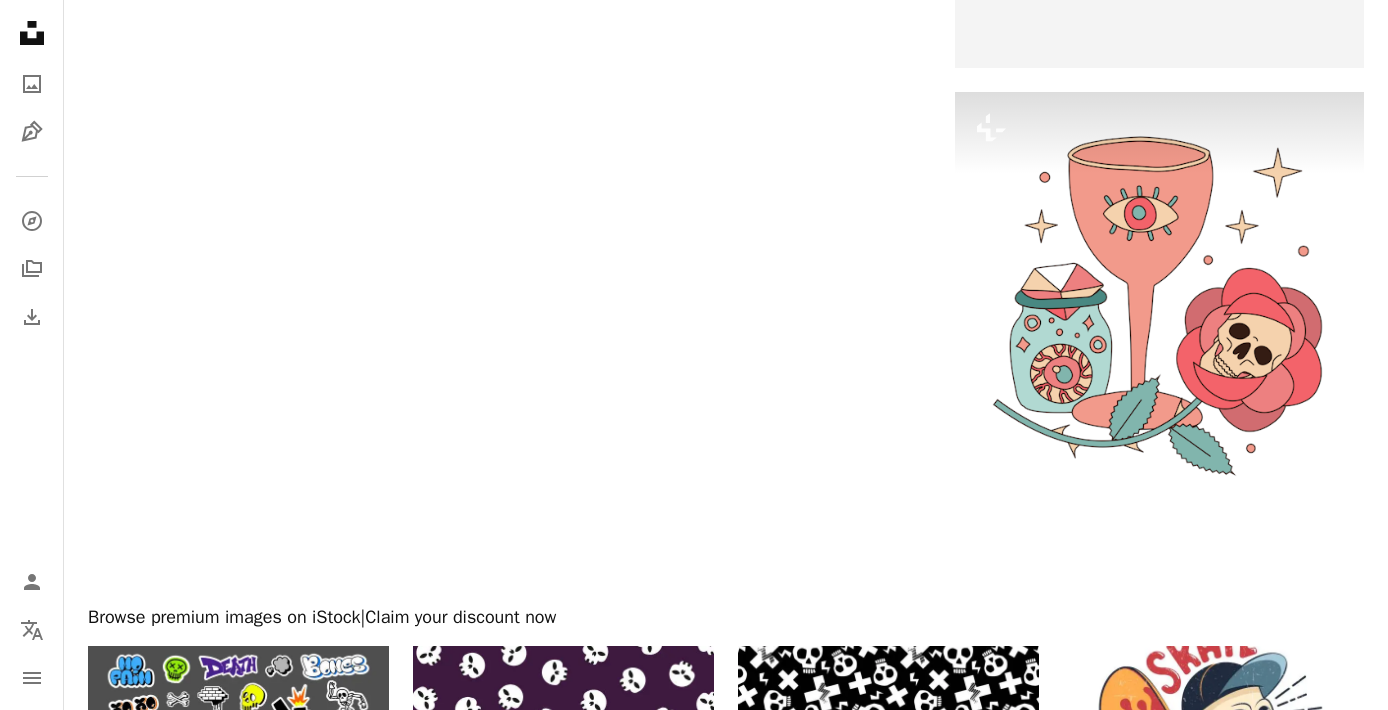 scroll, scrollTop: 36825, scrollLeft: 0, axis: vertical 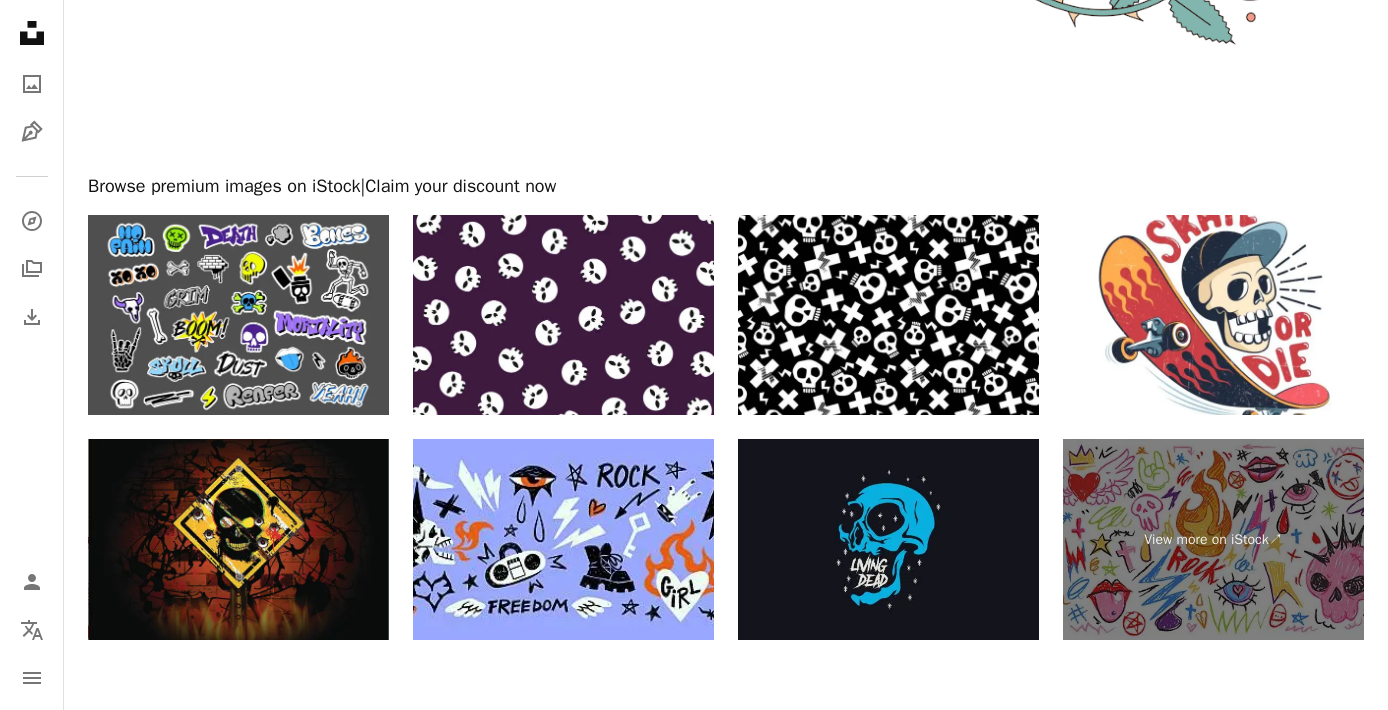 click at bounding box center (888, 539) 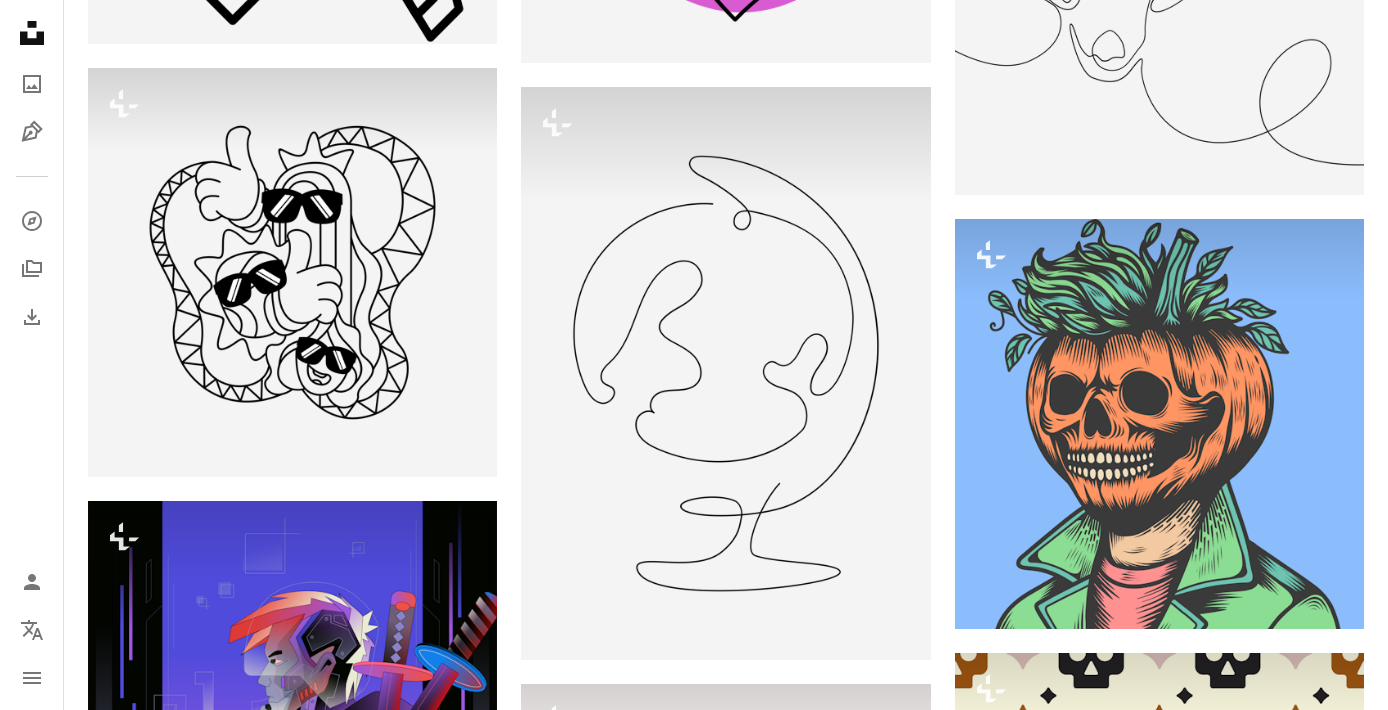 scroll, scrollTop: 5760, scrollLeft: 0, axis: vertical 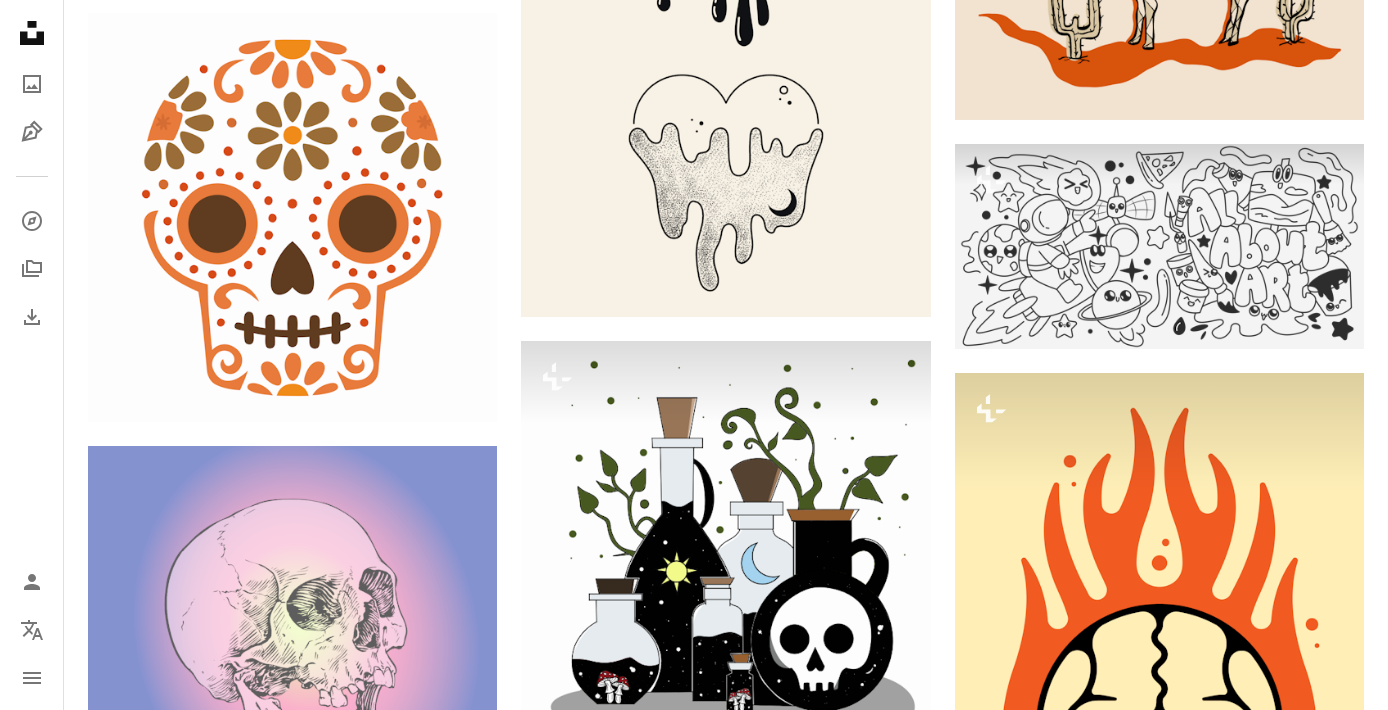 click on "**********" at bounding box center [529, -5728] 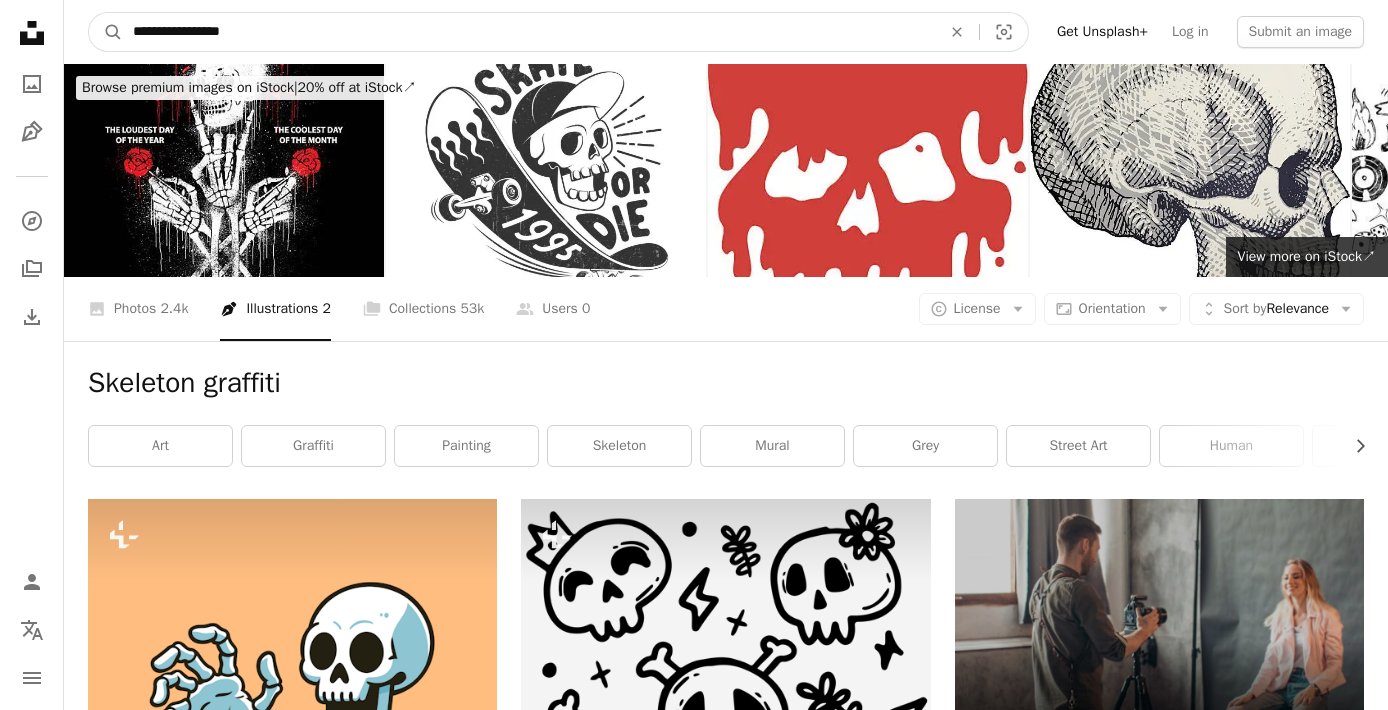 click on "**********" at bounding box center (529, 32) 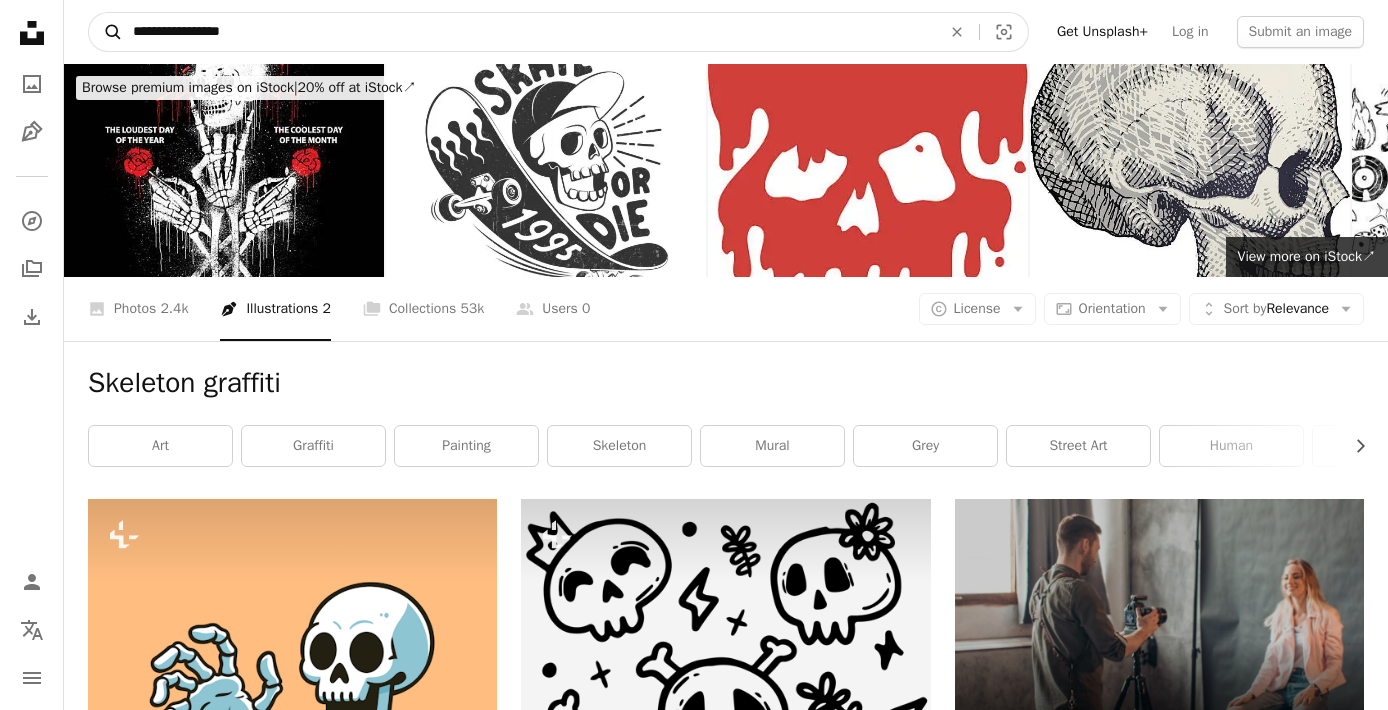 drag, startPoint x: 190, startPoint y: 31, endPoint x: 110, endPoint y: 24, distance: 80.305664 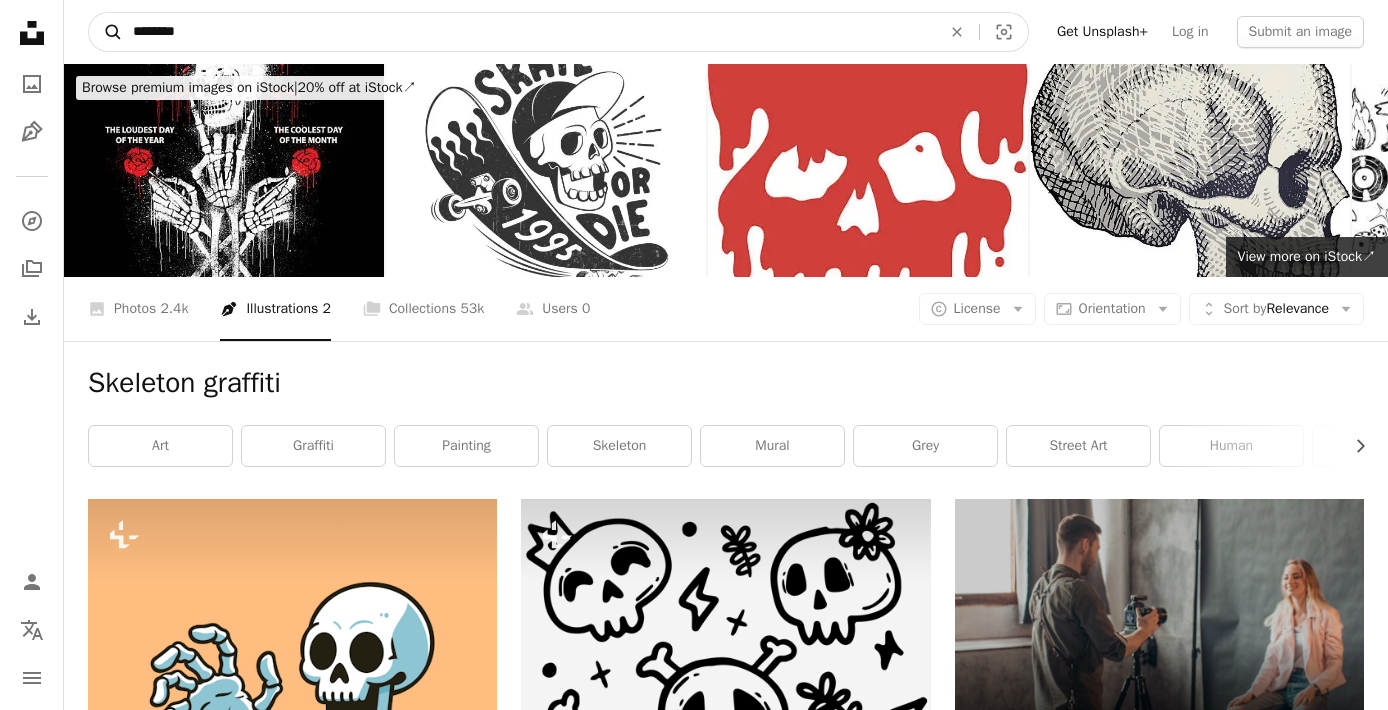 type on "********" 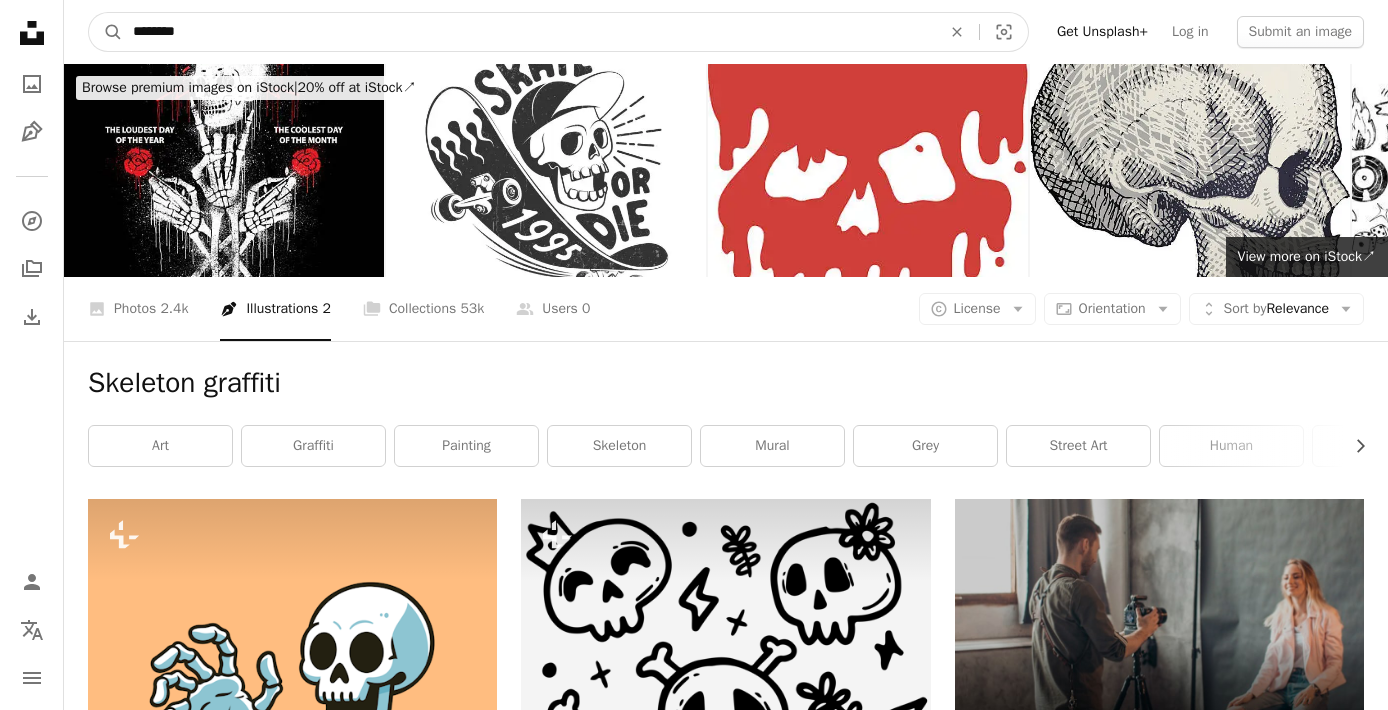 click on "********" at bounding box center [529, 32] 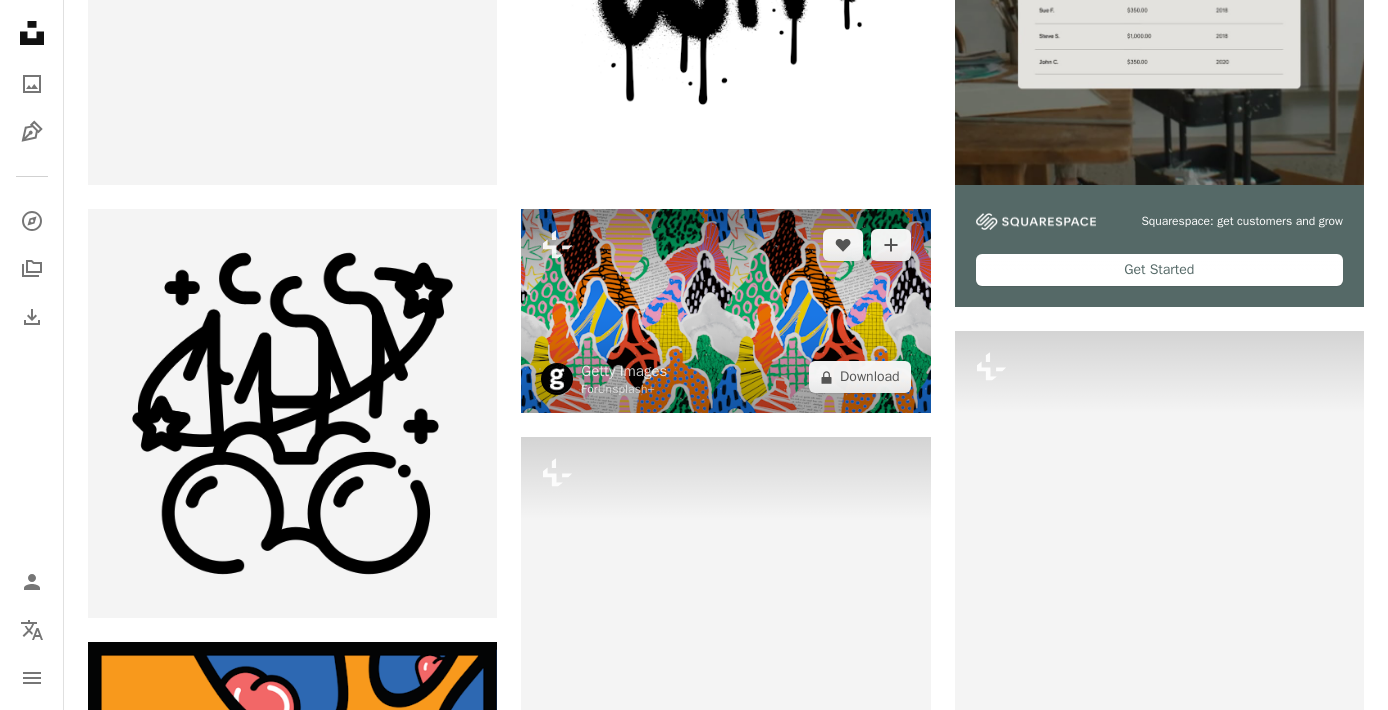 scroll, scrollTop: 33, scrollLeft: 0, axis: vertical 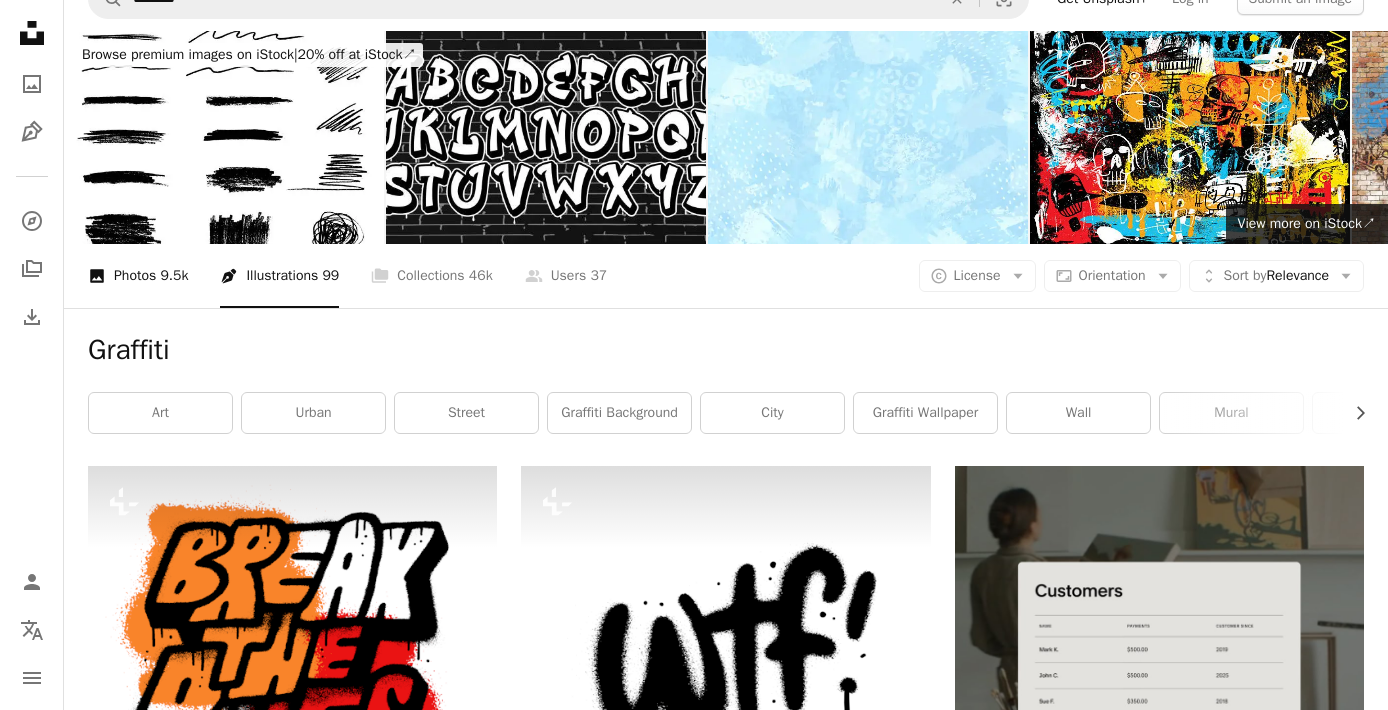 click on "A photo Photos   9.5k" at bounding box center (138, 276) 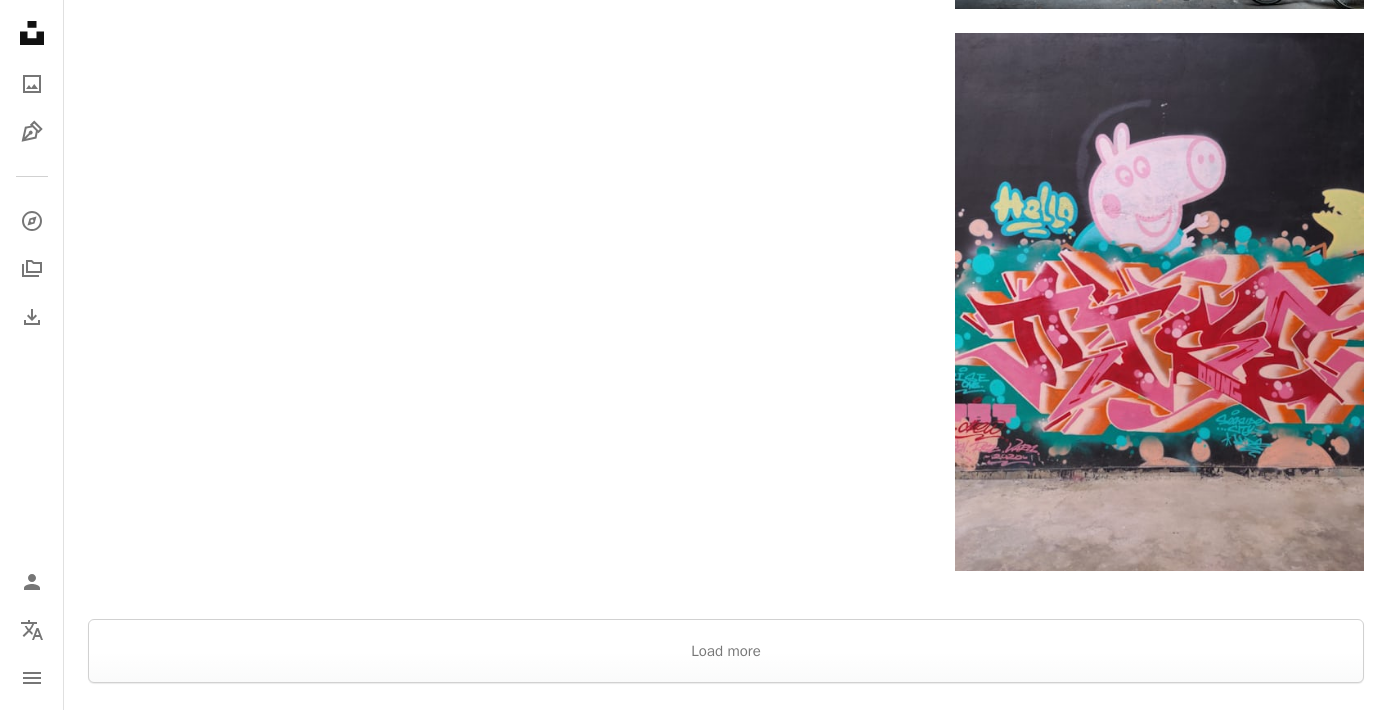 scroll, scrollTop: 3917, scrollLeft: 0, axis: vertical 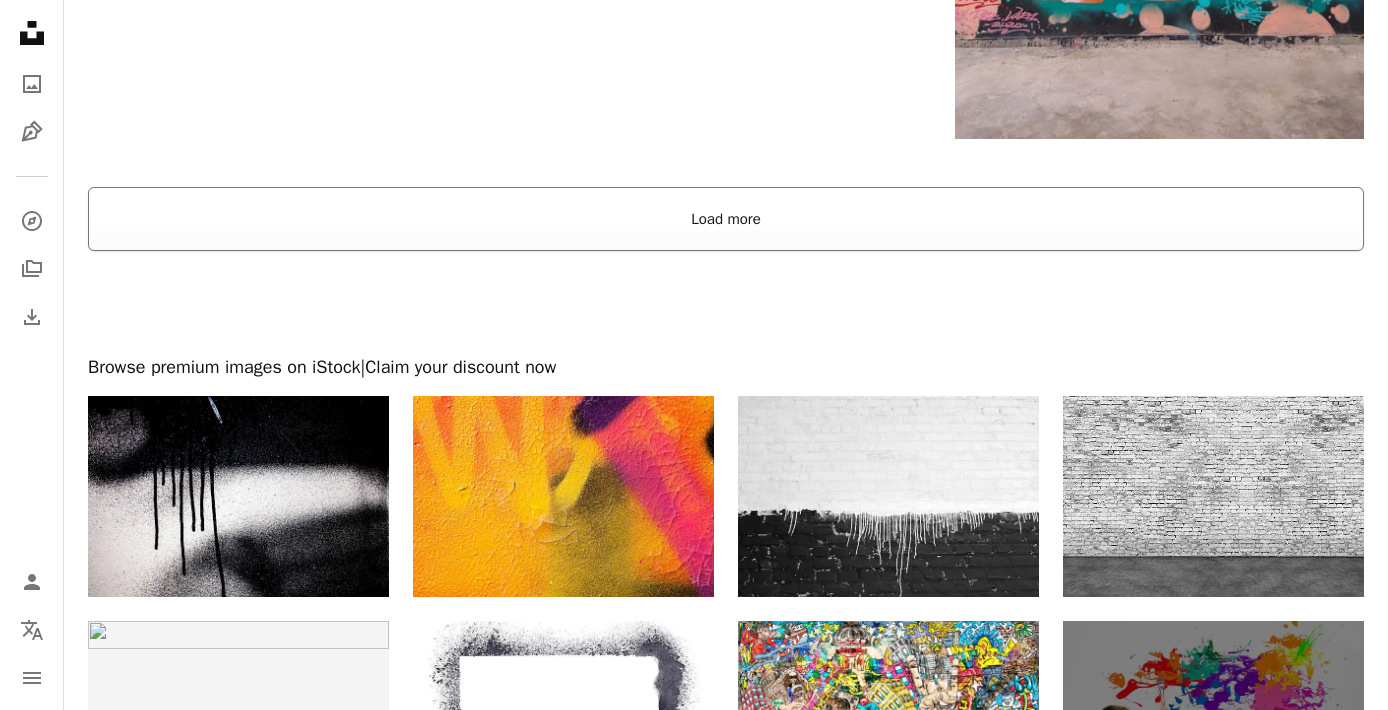 click on "Load more" at bounding box center (726, 219) 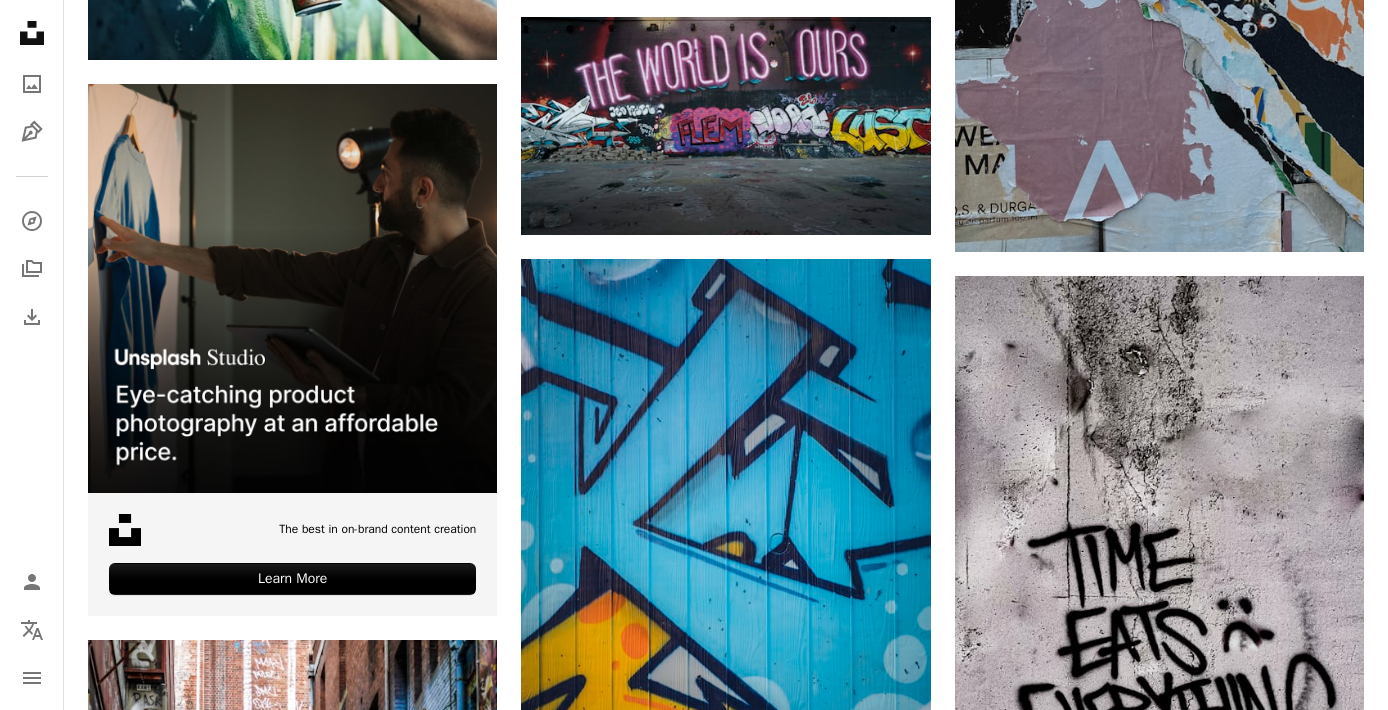 scroll, scrollTop: 0, scrollLeft: 0, axis: both 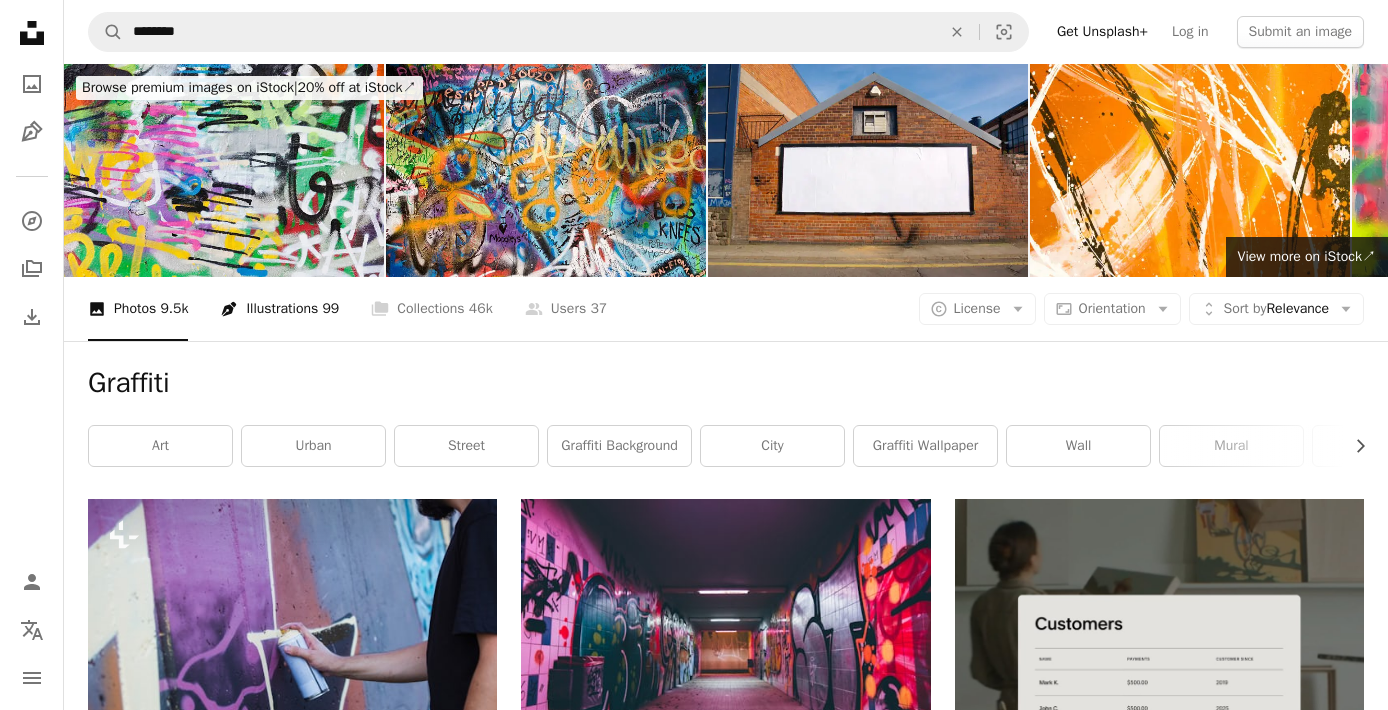 click on "Pen Tool Illustrations   99" at bounding box center (279, 309) 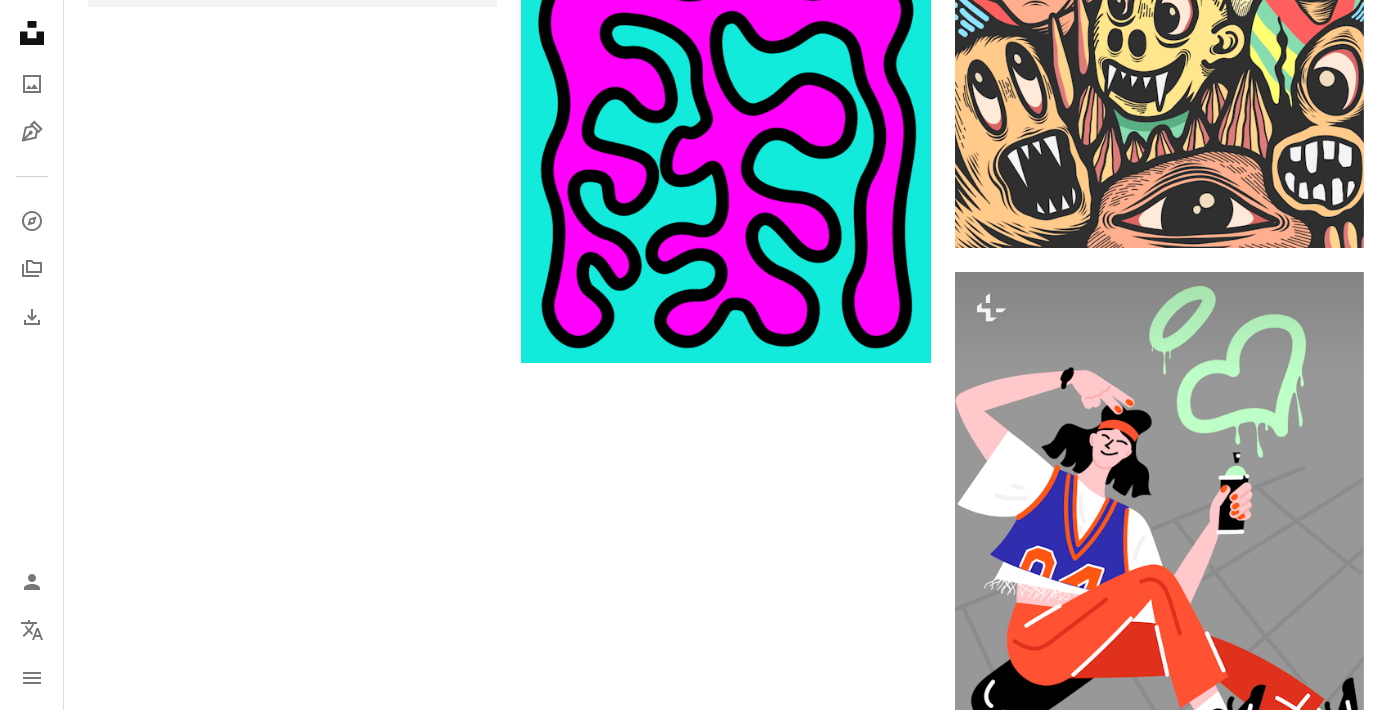 scroll, scrollTop: 3916, scrollLeft: 0, axis: vertical 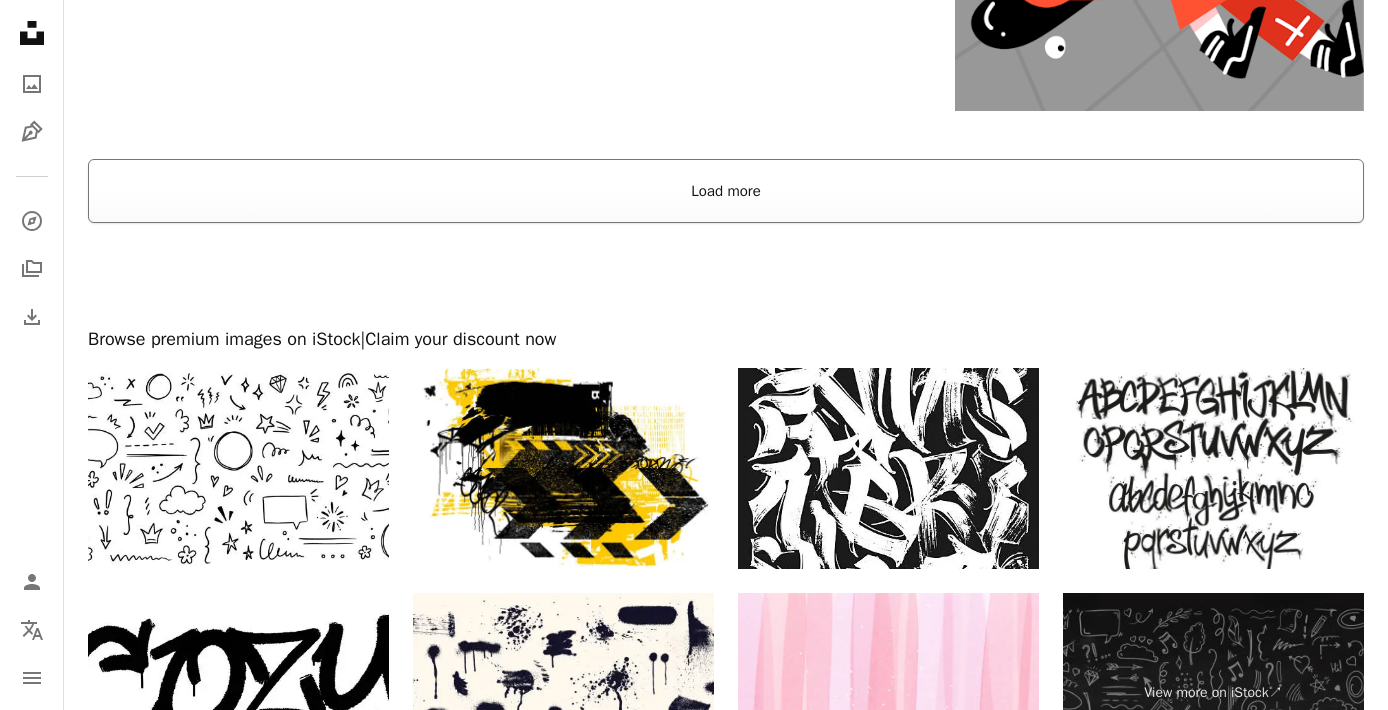 click on "Load more" at bounding box center [726, 191] 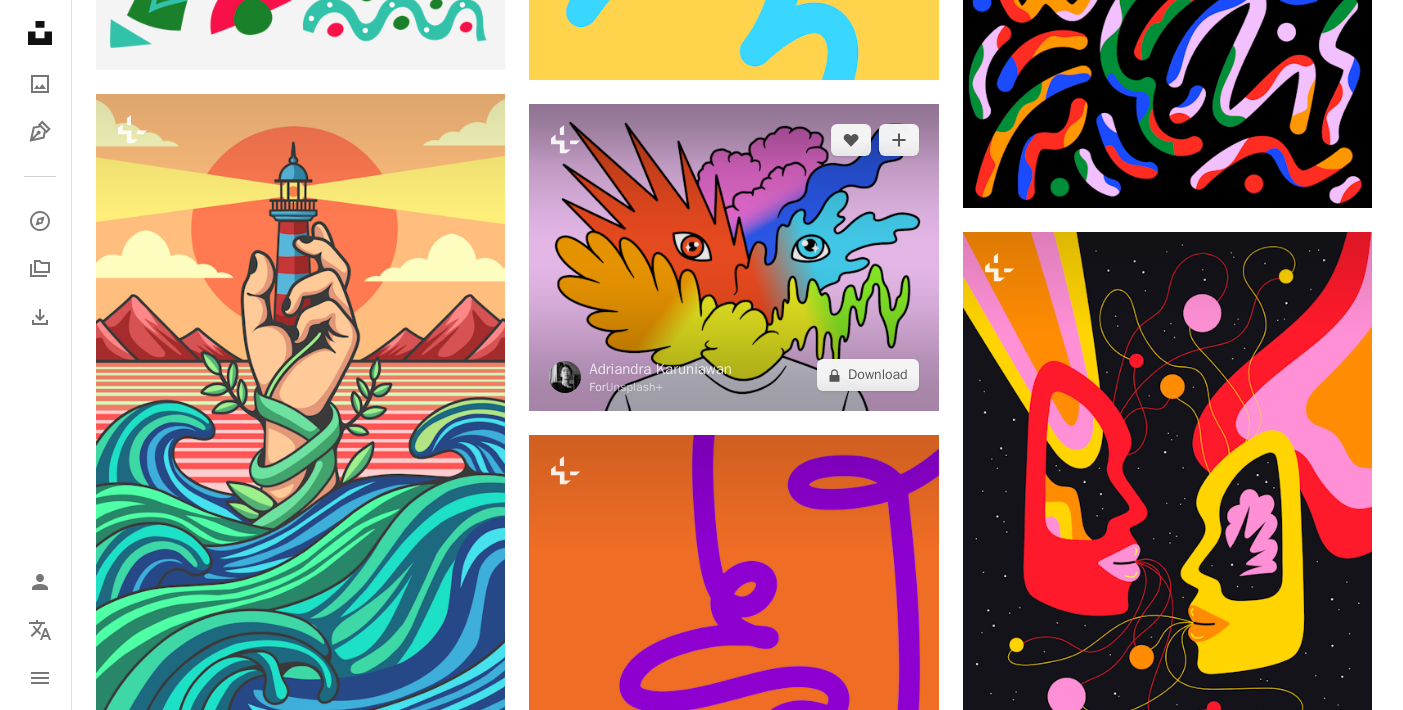 scroll, scrollTop: 22549, scrollLeft: 0, axis: vertical 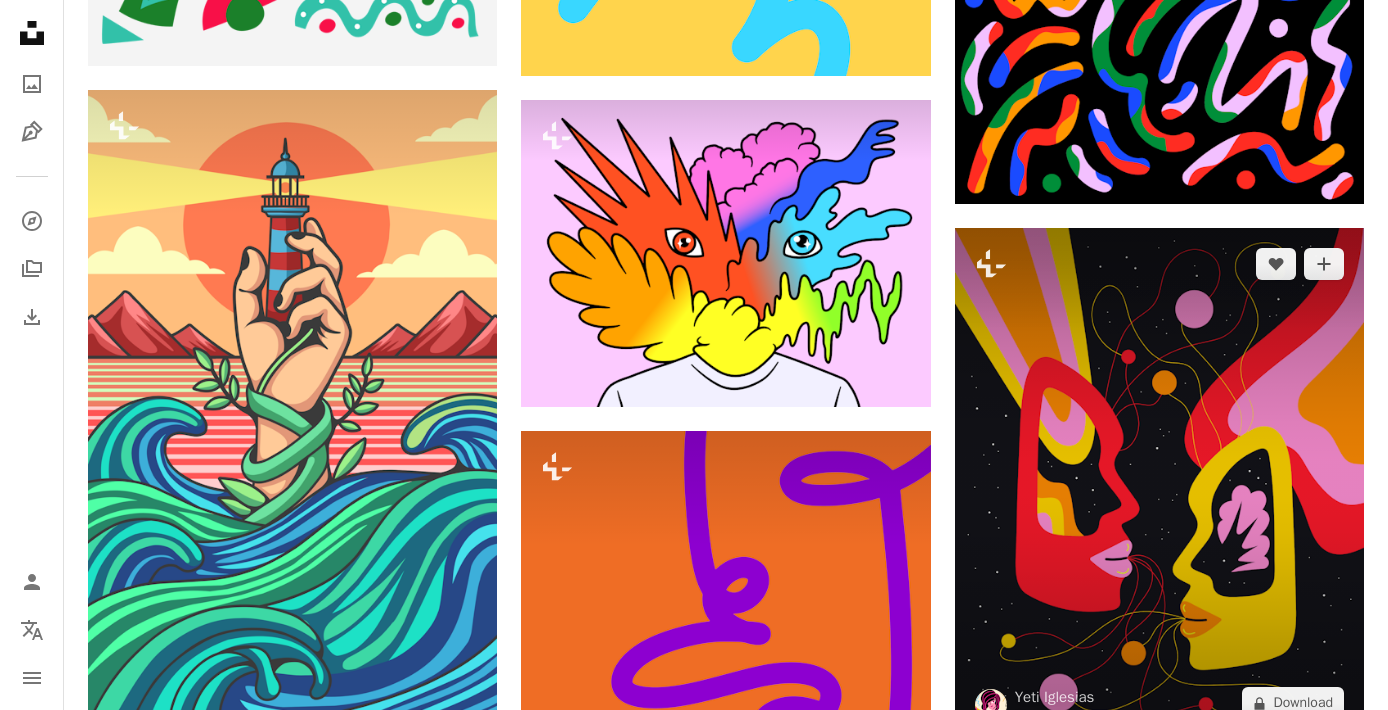 drag, startPoint x: 326, startPoint y: 345, endPoint x: 1144, endPoint y: 254, distance: 823.04614 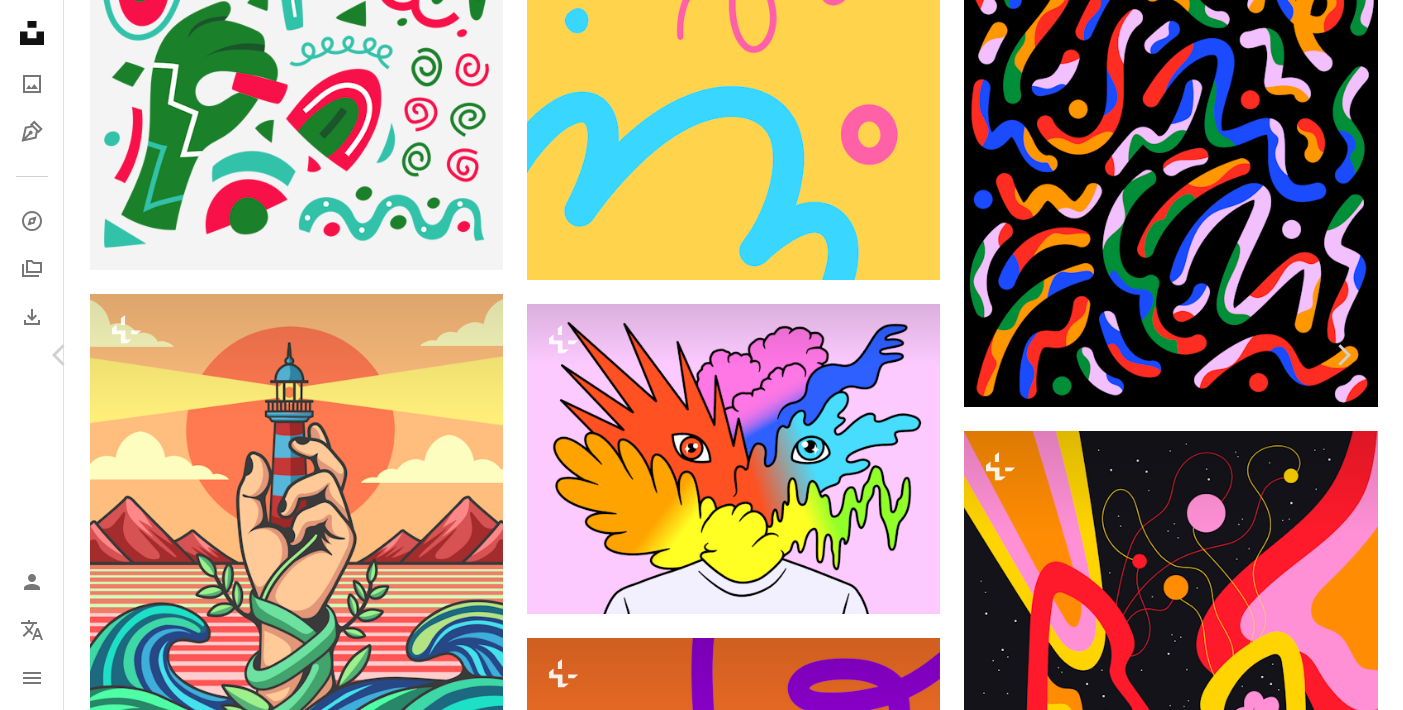 scroll, scrollTop: 1770, scrollLeft: 0, axis: vertical 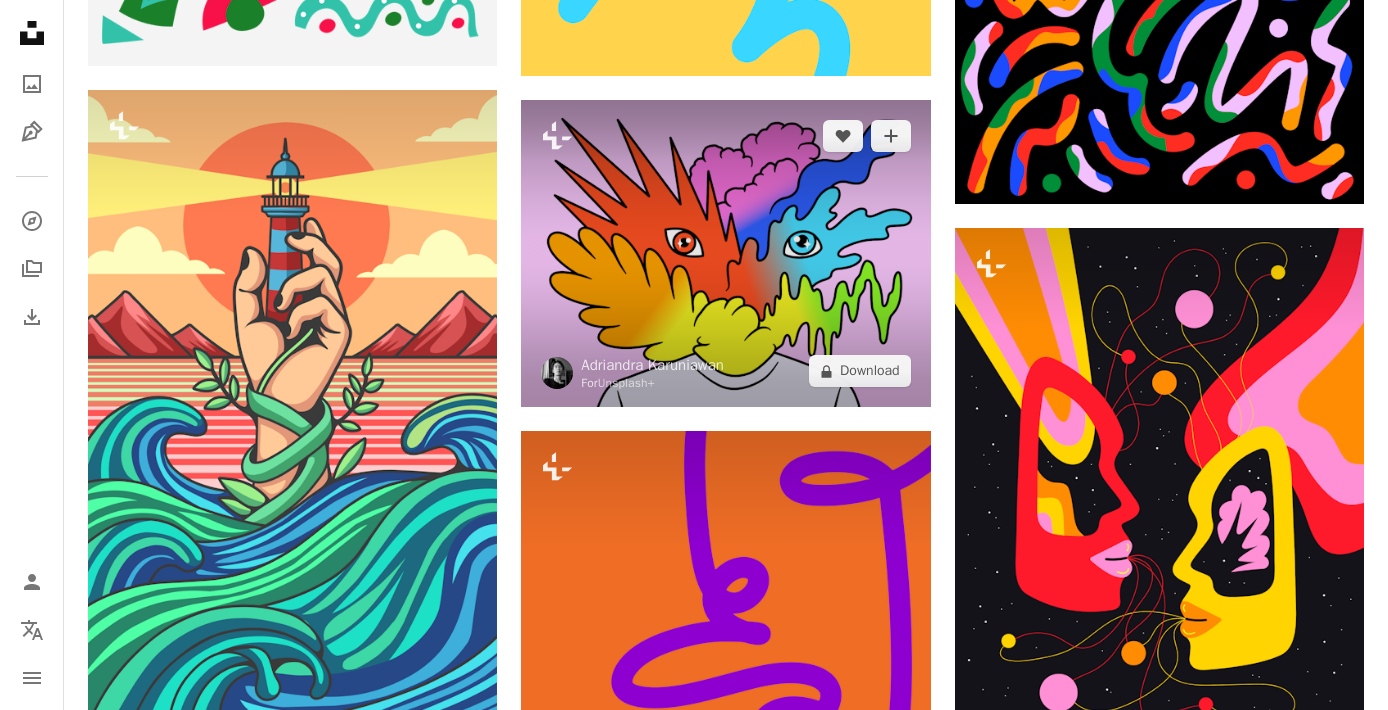 click at bounding box center (725, 253) 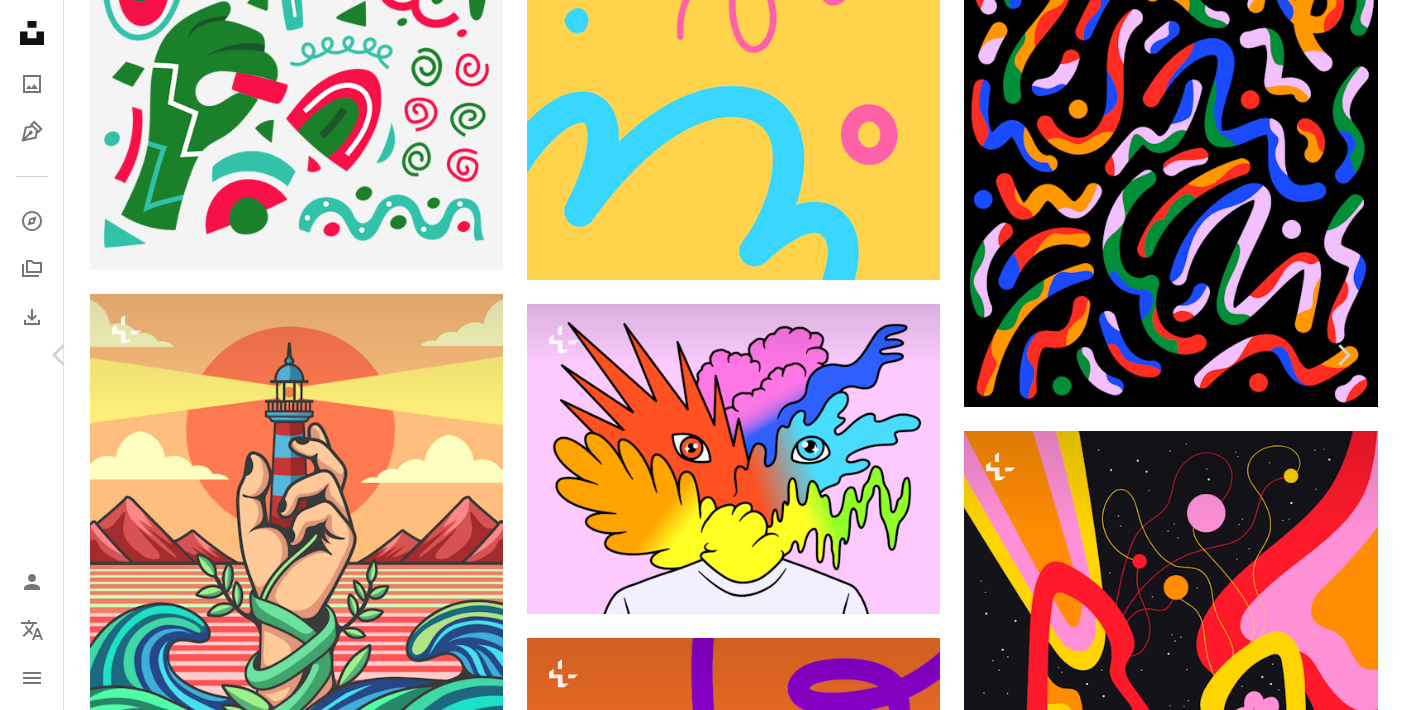 scroll, scrollTop: 7169, scrollLeft: 0, axis: vertical 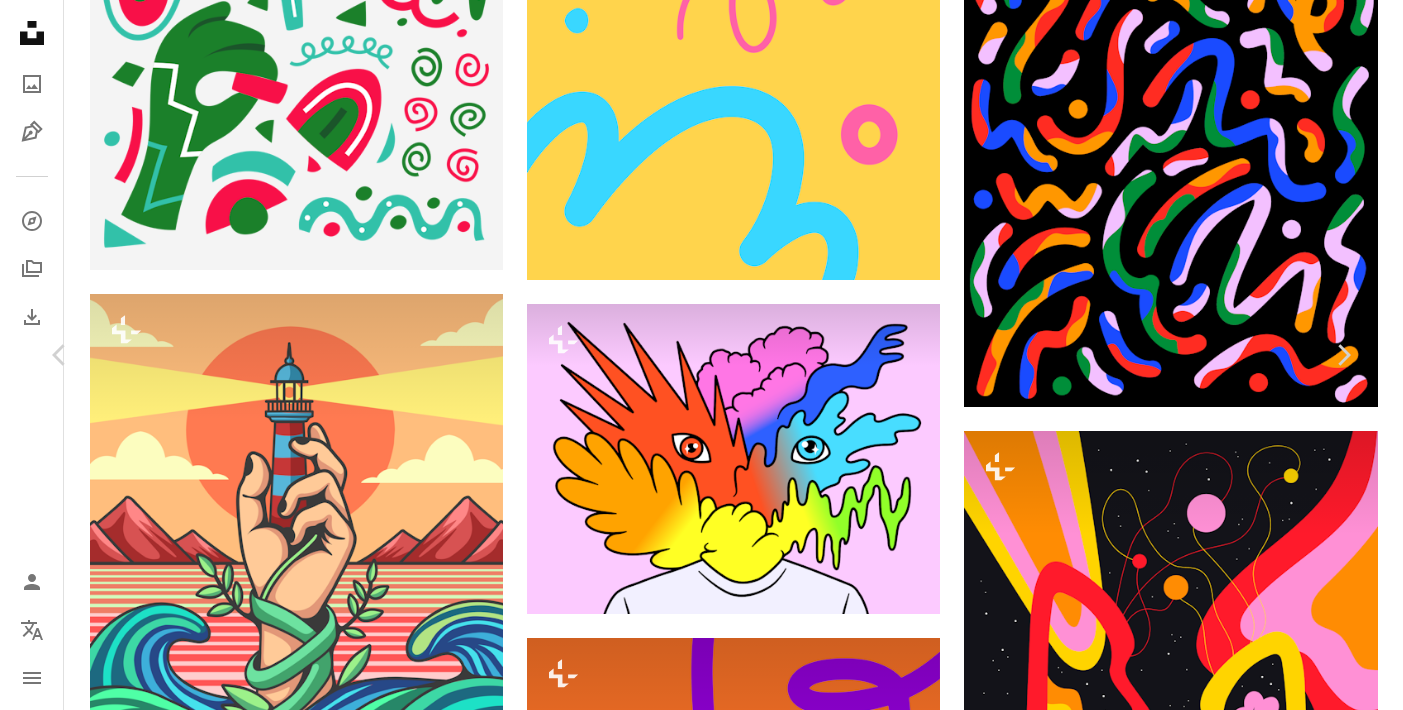 click at bounding box center [1081, 5379] 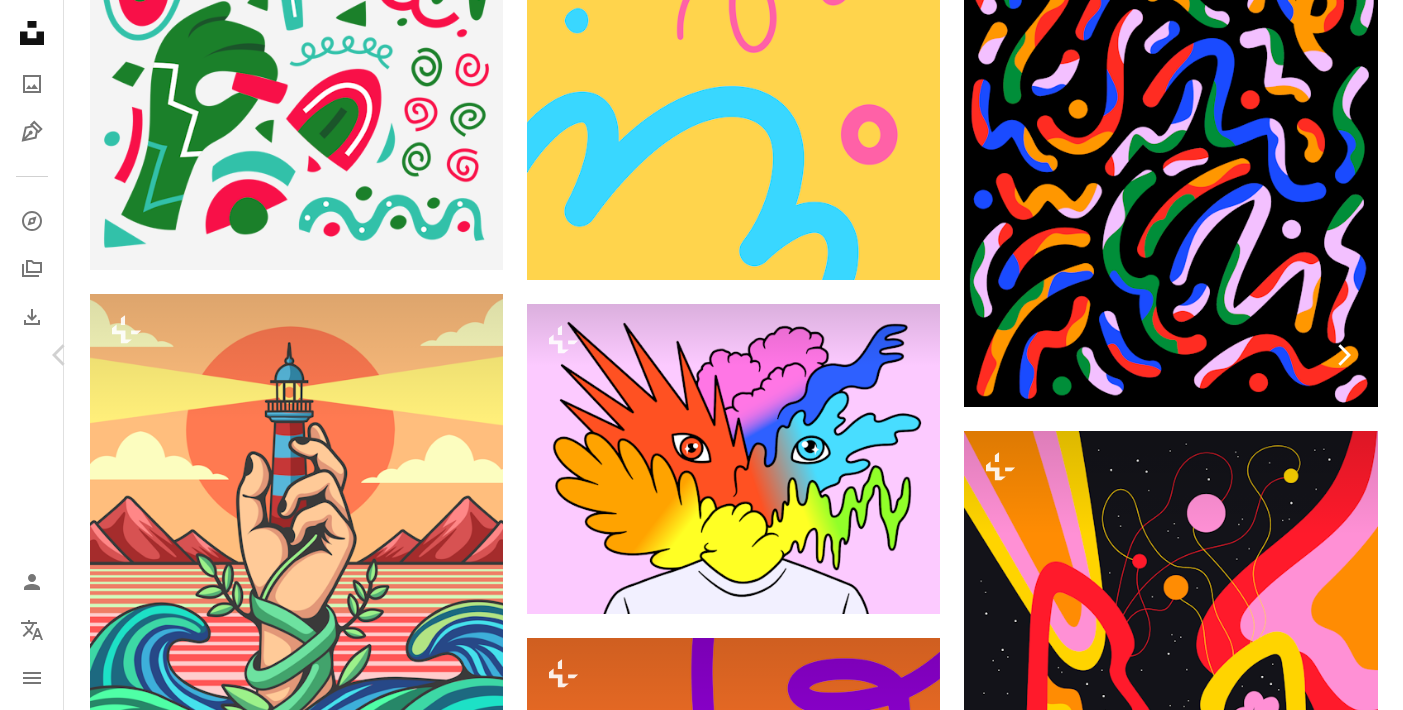 scroll, scrollTop: 19471, scrollLeft: 0, axis: vertical 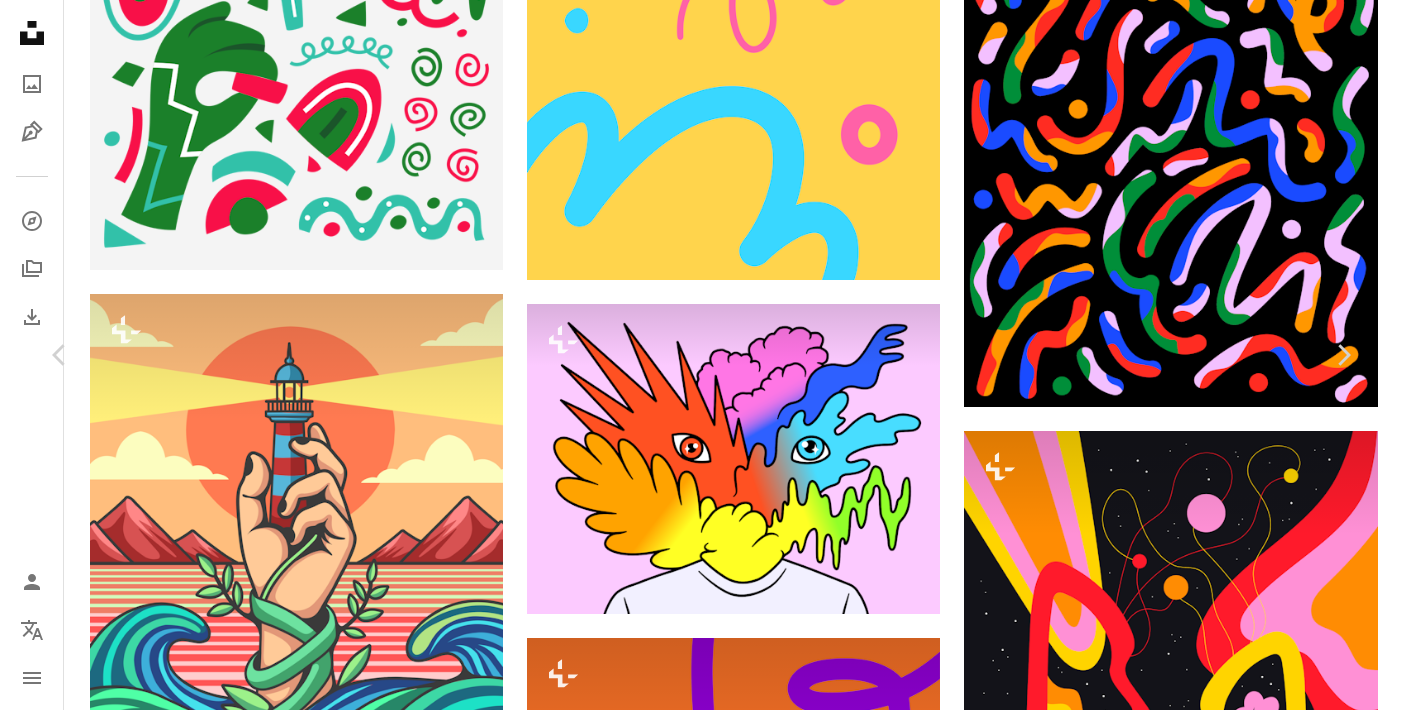 click on "An X shape Chevron left Chevron right Nina Cvijovic For Unsplash+ A heart A plus sign A lock Download Zoom in A forward-right arrow Share More Actions Calendar outlined Published on June 18, 2024 Safety Licensed under the Unsplash+ License wallpaper background illustration retro vector dancing psychedelic flat design lsd Public domain images From this series Chevron right Plus sign for Unsplash+ Plus sign for Unsplash+ Plus sign for Unsplash+ Plus sign for Unsplash+ Plus sign for Unsplash+ Plus sign for Unsplash+ Plus sign for Unsplash+ Plus sign for Unsplash+ Plus sign for Unsplash+ Plus sign for Unsplash+ Related images Plus sign for Unsplash+ A heart A plus sign Nina Cvijovic For Unsplash+ A lock Download Plus sign for Unsplash+ A heart A plus sign Nina Cvijovic For Unsplash+ A lock Download Plus sign for Unsplash+ A heart A plus sign Gustopo Galang For Unsplash+ A lock Download Plus sign for Unsplash+ A heart A plus sign Eduardo Ramos For Unsplash+ A lock Download Plus sign for Unsplash+ A heart" at bounding box center [701, 5473] 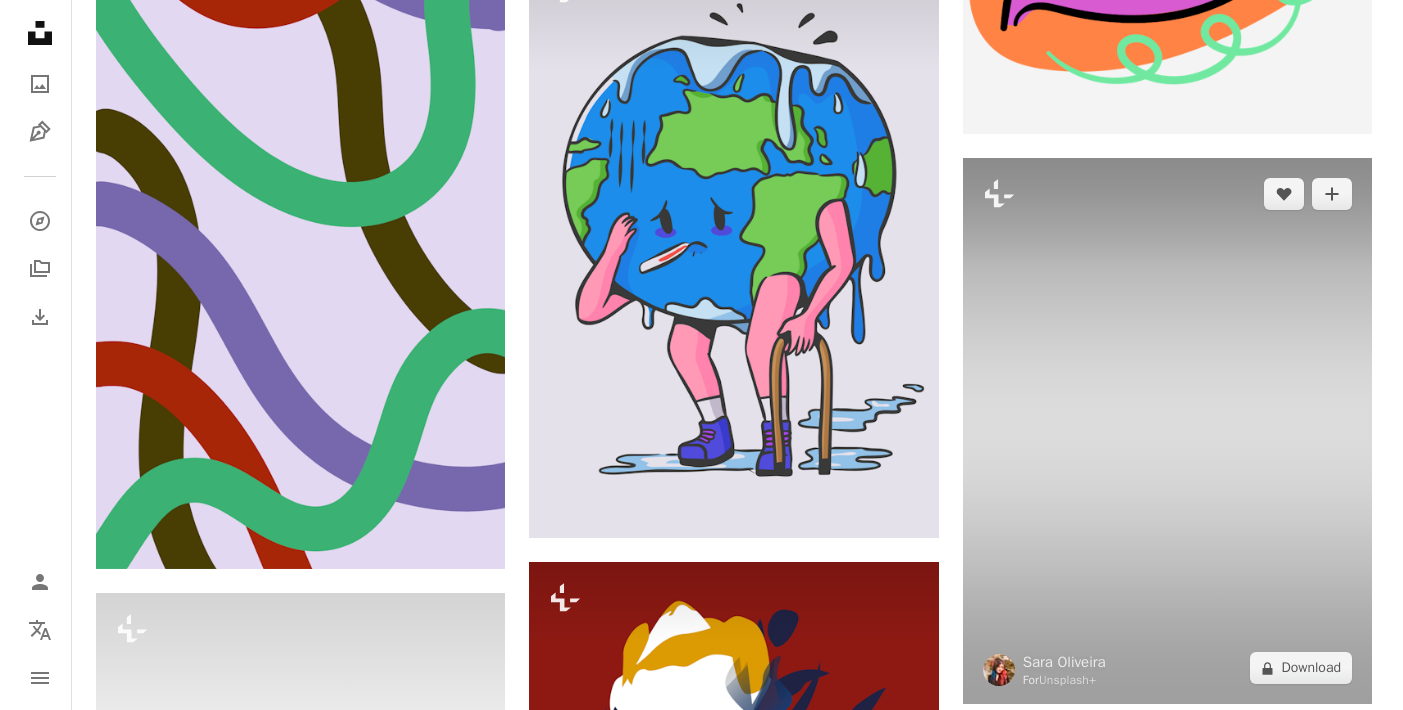 scroll, scrollTop: 33981, scrollLeft: 0, axis: vertical 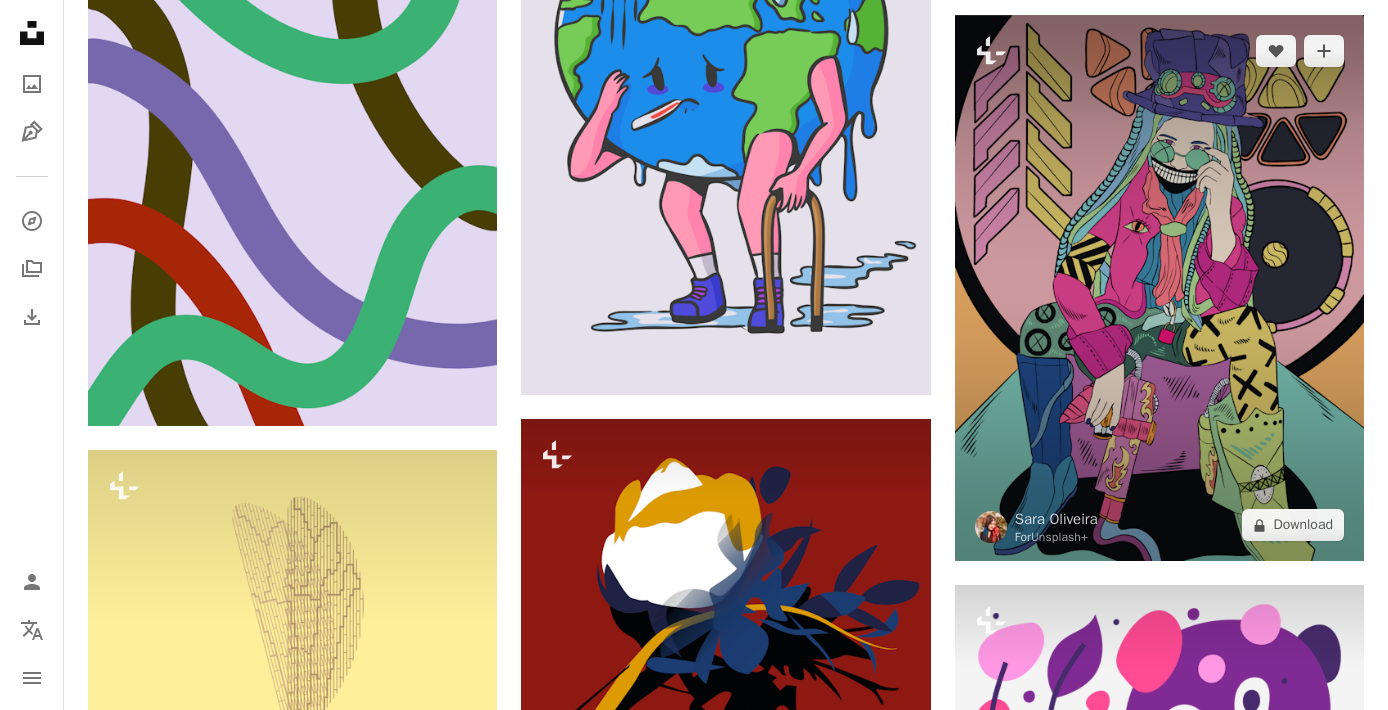 click at bounding box center (1159, 288) 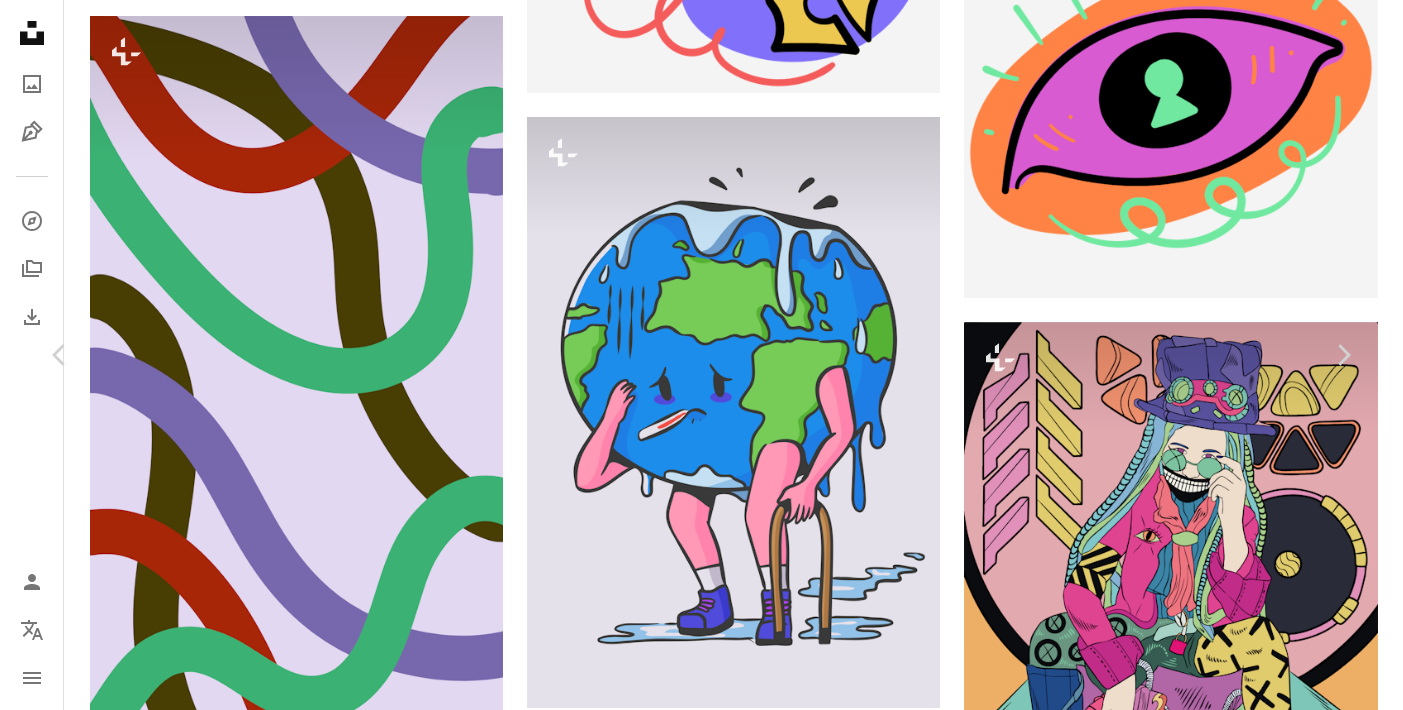 scroll, scrollTop: 7, scrollLeft: 0, axis: vertical 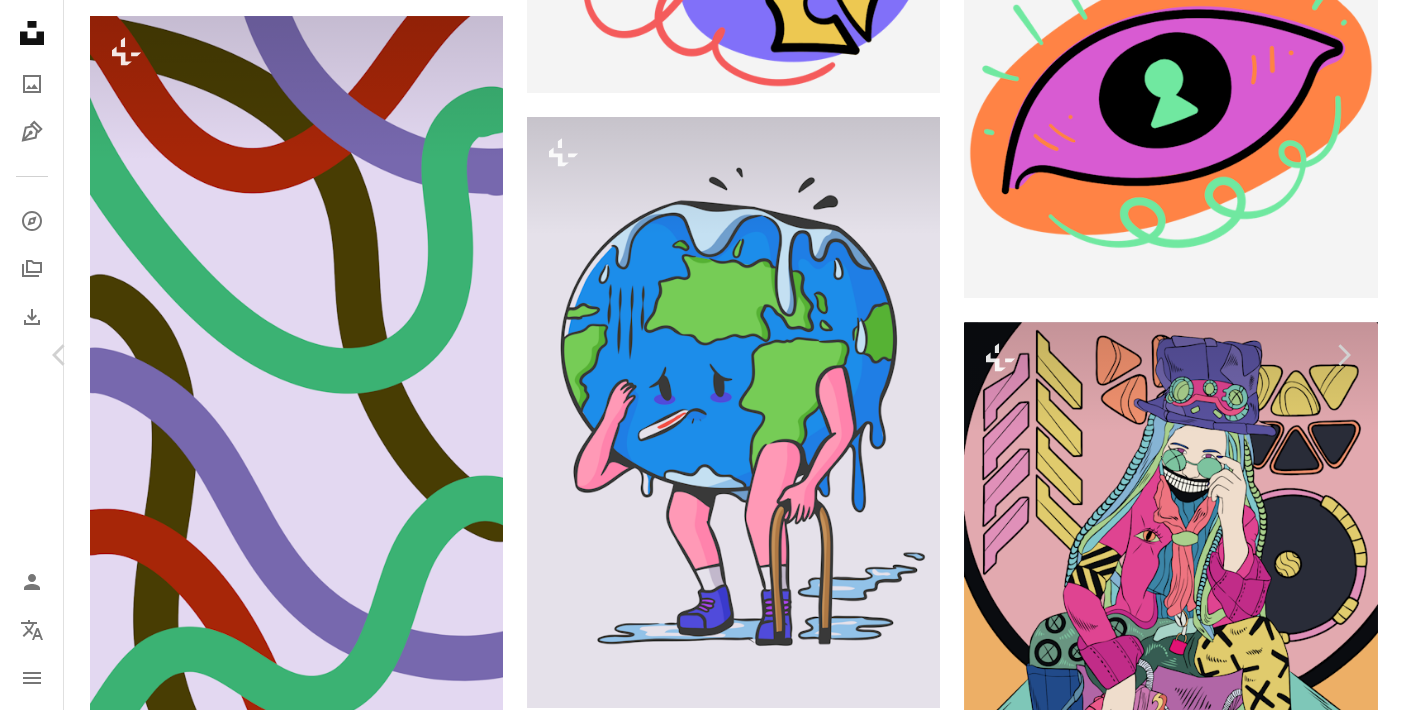 click at bounding box center [322, 3295] 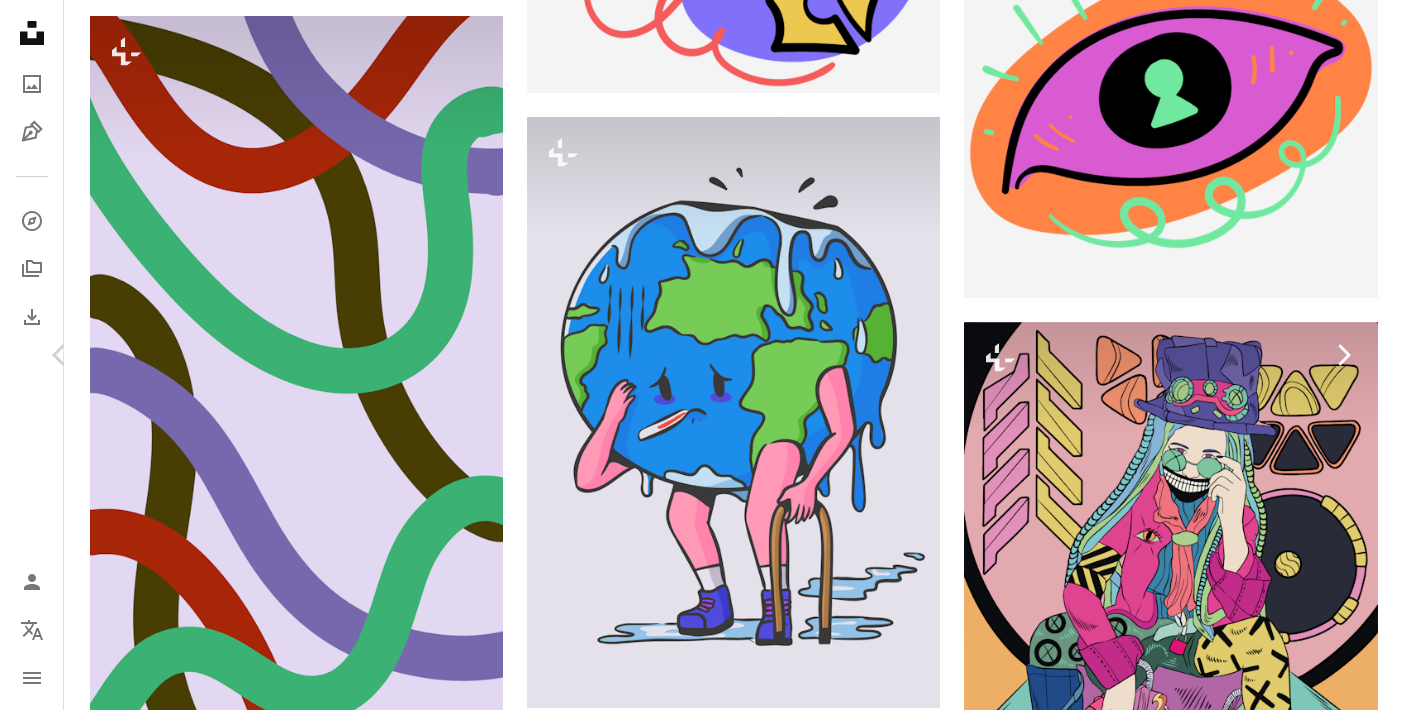 scroll, scrollTop: 3216, scrollLeft: 0, axis: vertical 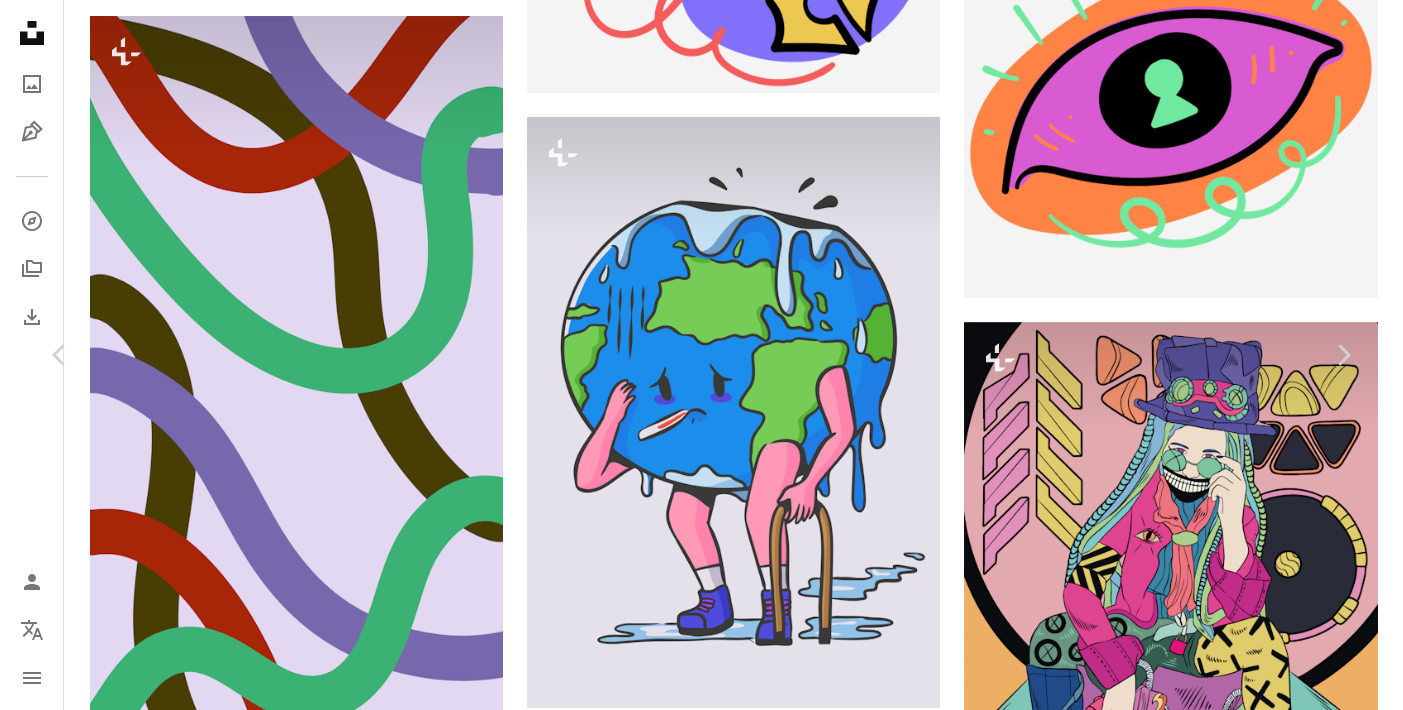 click on "An X shape Chevron left Chevron right Sara Oliveira For Unsplash+ A heart A plus sign A lock Download Zoom in A forward-right arrow Share More Actions "Human Cat" Calendar outlined Published on February 13, 2025 Safety Licensed under the Unsplash+ License cat girl animal cyberpunk illustration future futuristic cyber glasses vector electronics human body character punk android wires cables dystopian dystopia tecnology Free images From this series Plus sign for Unsplash+ Plus sign for Unsplash+ Related images Plus sign for Unsplash+ A heart A plus sign Wildan Kurniawan For Unsplash+ A lock Download Plus sign for Unsplash+ A heart A plus sign Alona Savchuk For Unsplash+ A lock Download Plus sign for Unsplash+ A heart A plus sign Getillustrations For Unsplash+ A lock Download Plus sign for Unsplash+ A heart A plus sign Sara Oliveira For Unsplash+ A lock Download Plus sign for Unsplash+ A heart A plus sign Monika Lemeshonok For Unsplash+ A lock Download Plus sign for Unsplash+ A heart A plus sign For" at bounding box center [701, 3165] 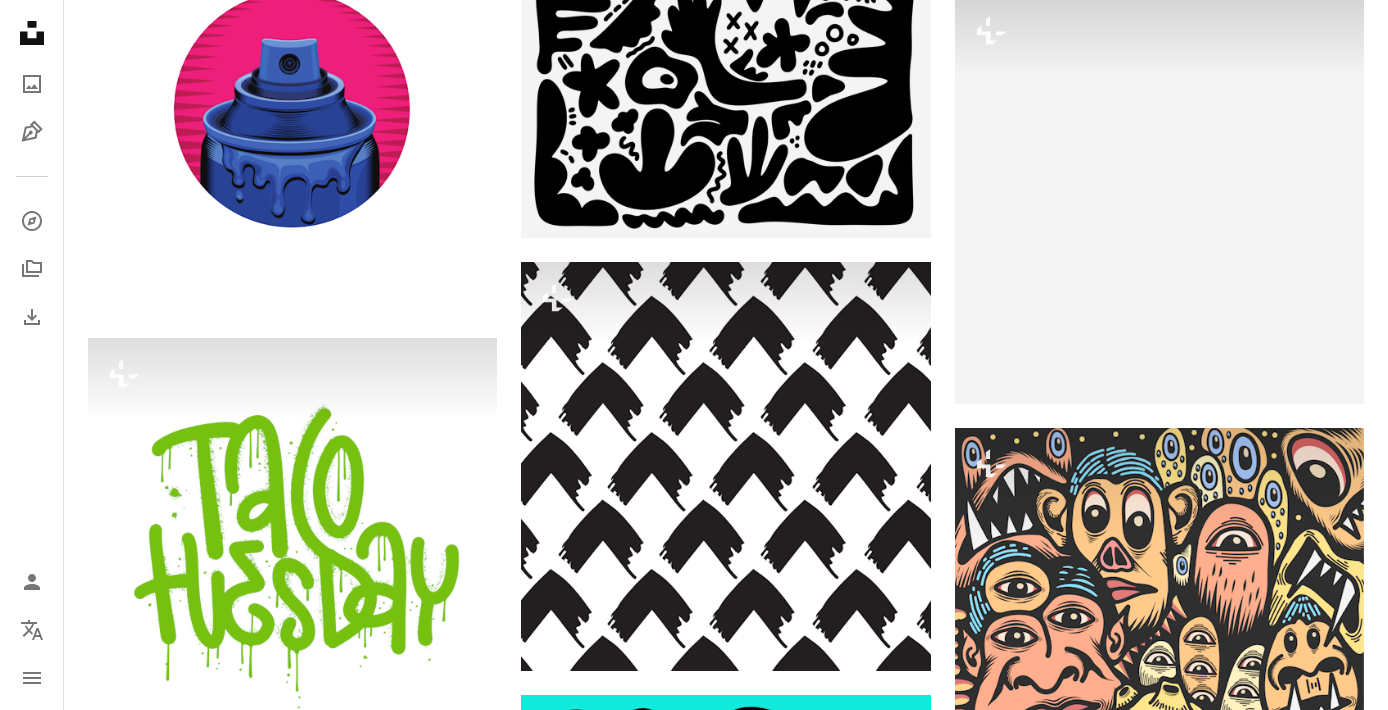 scroll, scrollTop: 0, scrollLeft: 0, axis: both 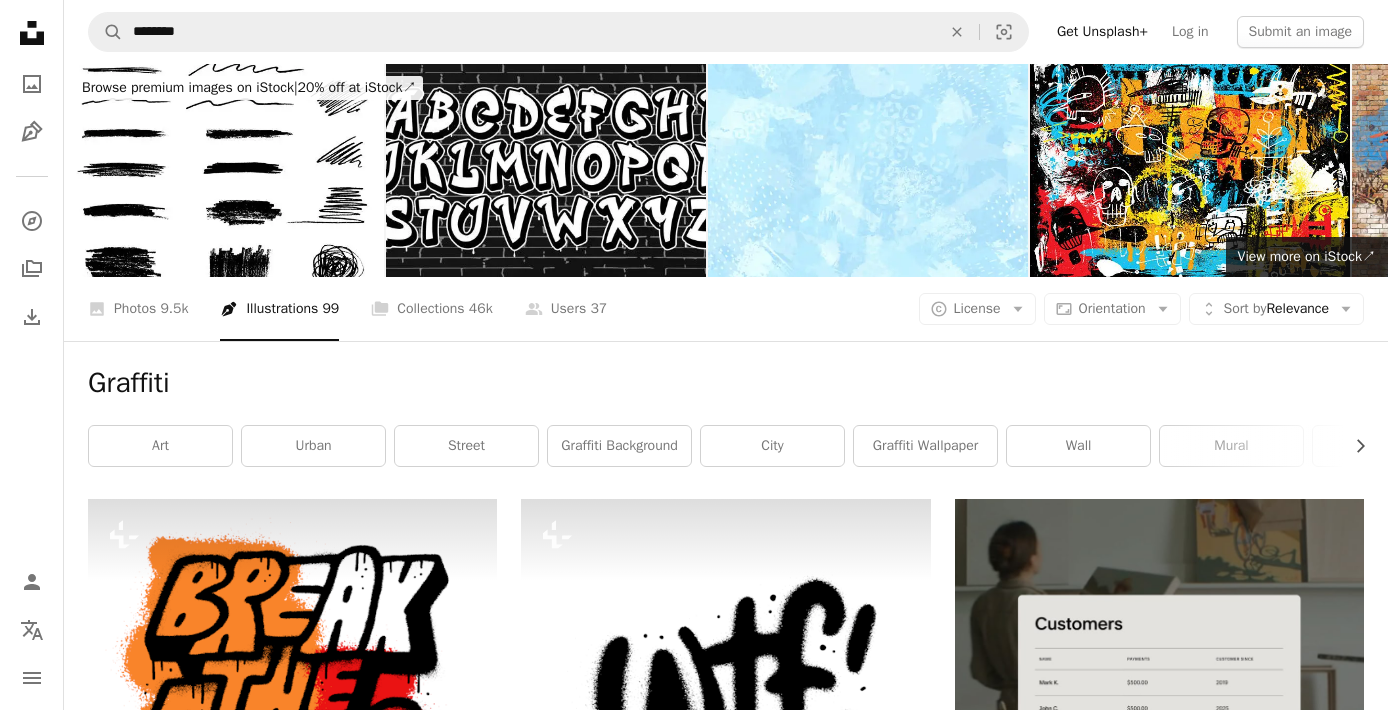 click on "Visual search" 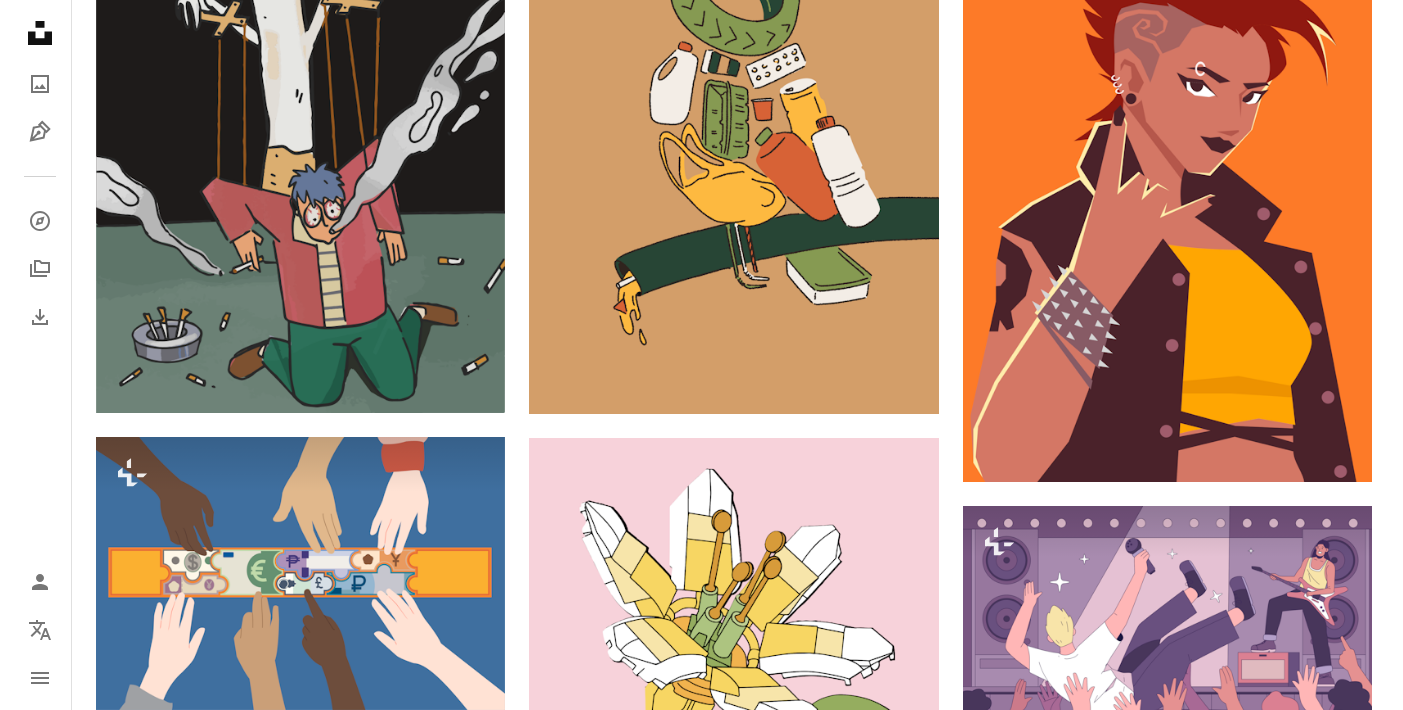 scroll, scrollTop: 134, scrollLeft: 0, axis: vertical 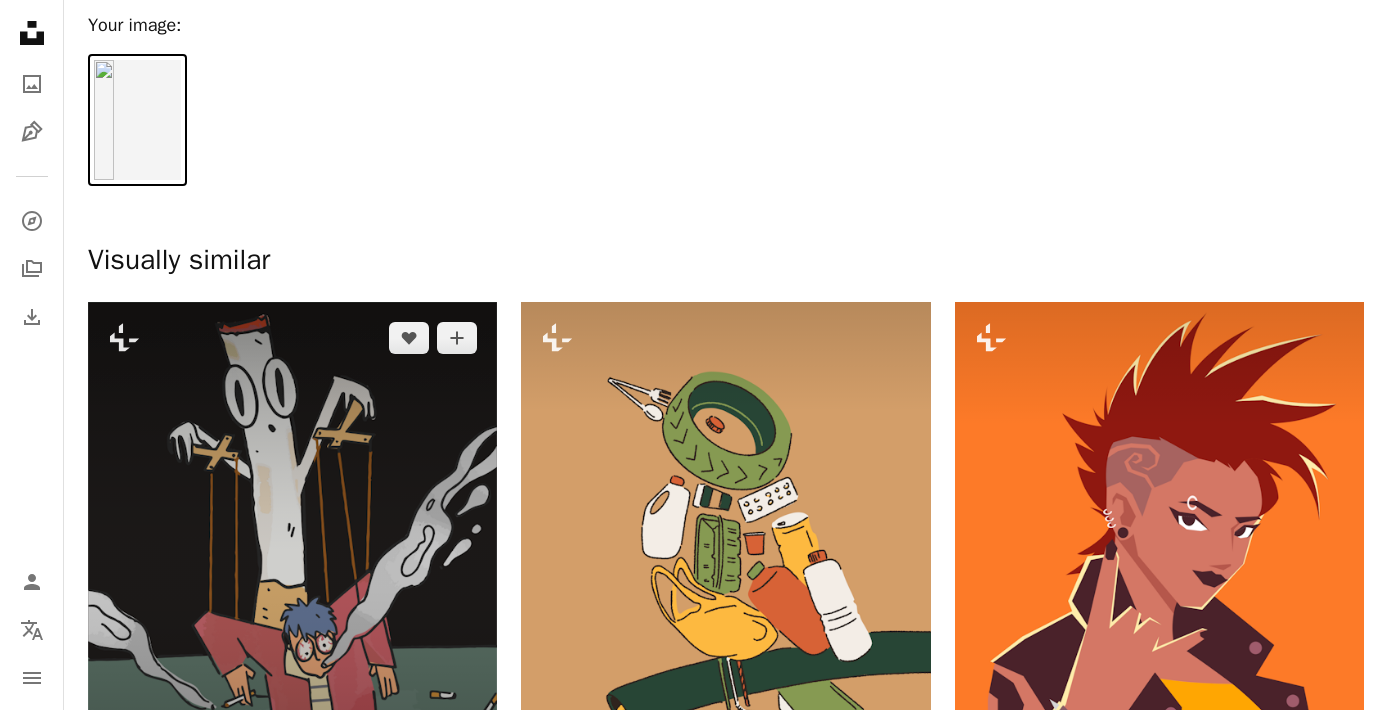click at bounding box center [292, 574] 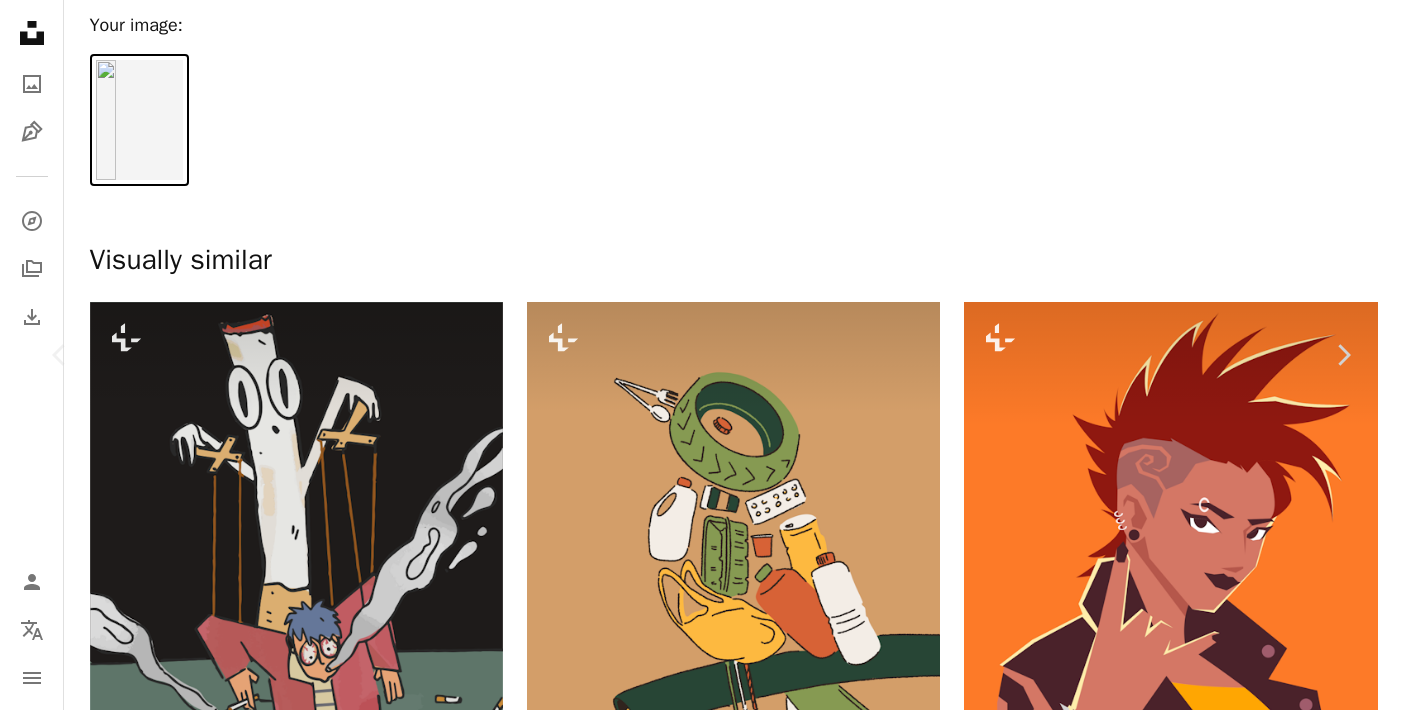 scroll, scrollTop: 8301, scrollLeft: 0, axis: vertical 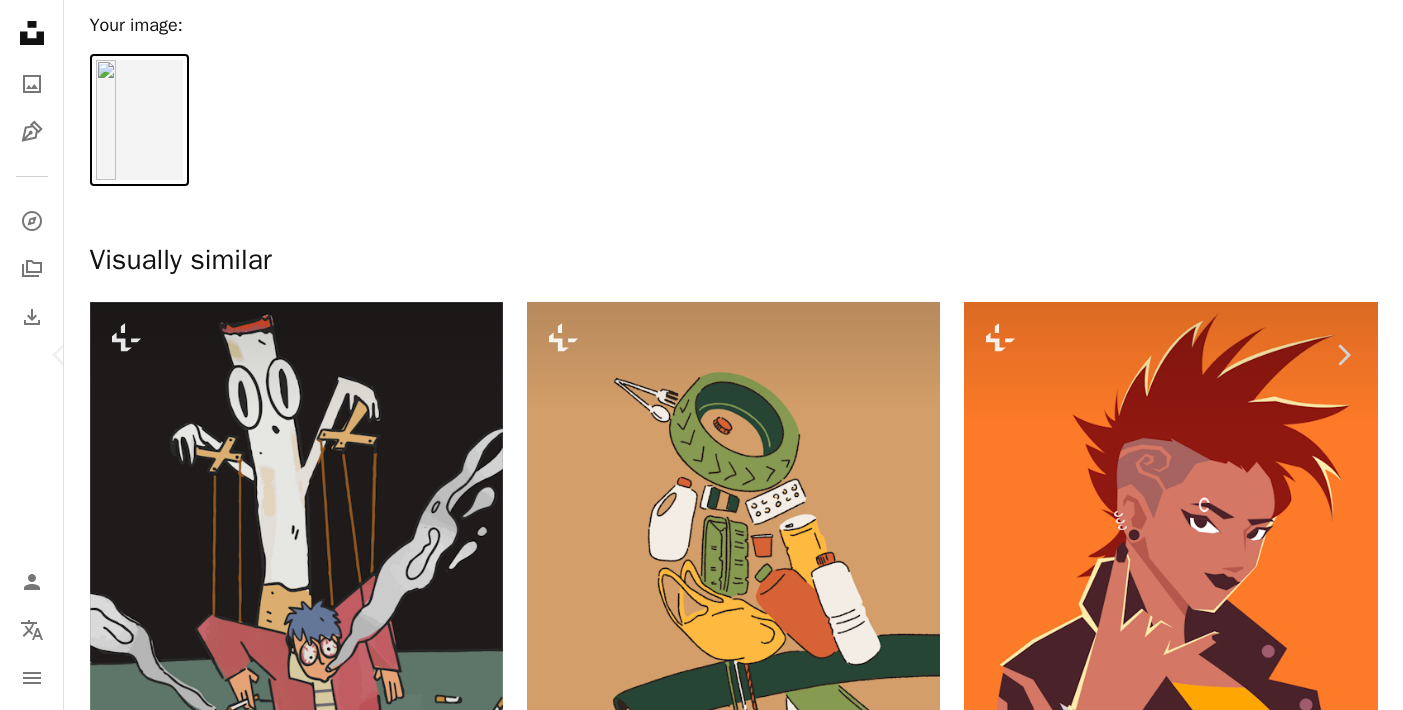 click at bounding box center [1081, 7420] 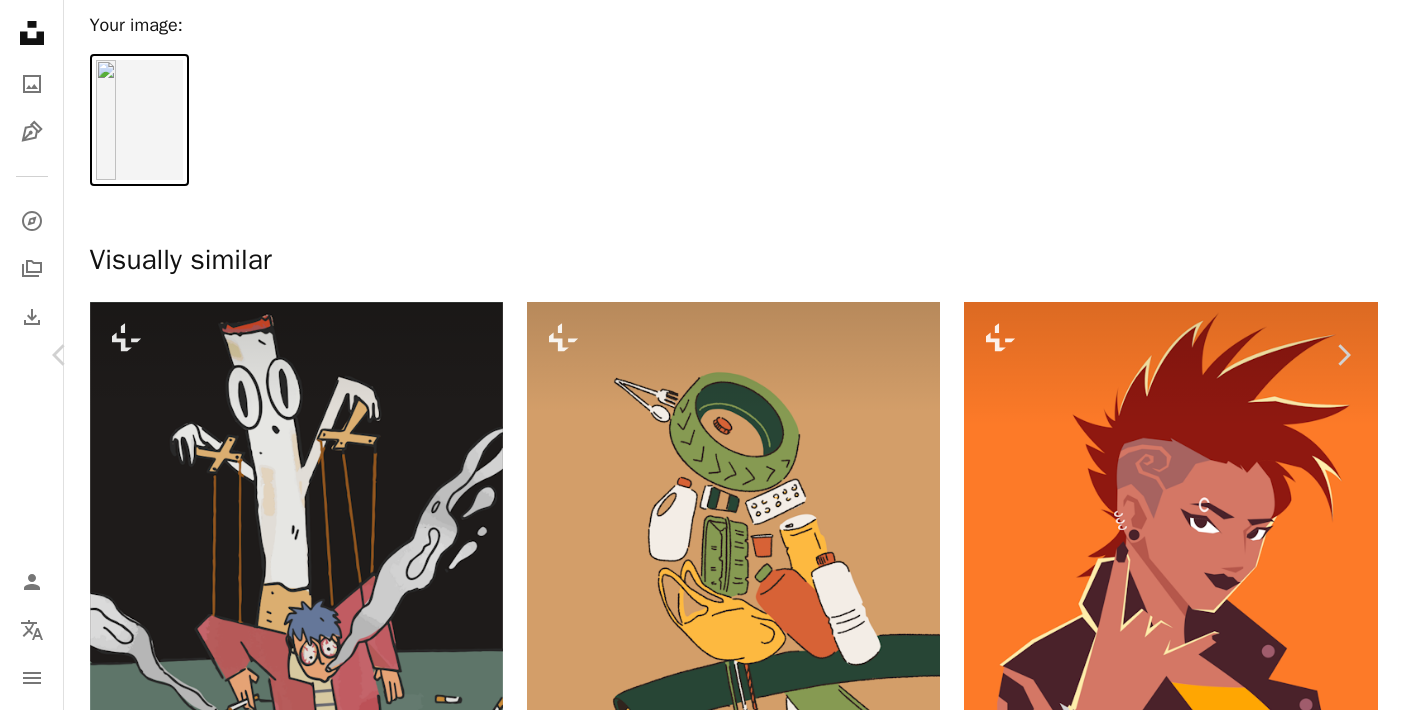 scroll, scrollTop: 0, scrollLeft: 0, axis: both 